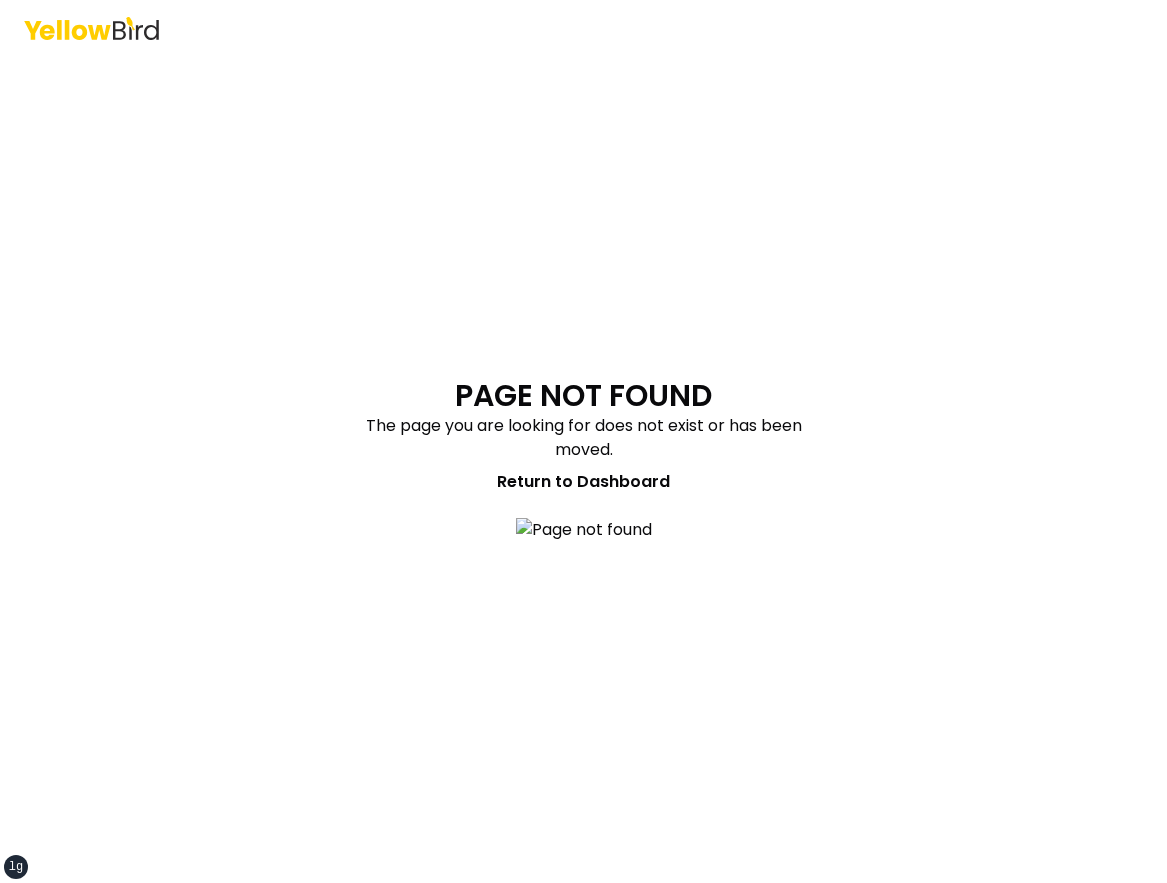 scroll, scrollTop: 0, scrollLeft: 0, axis: both 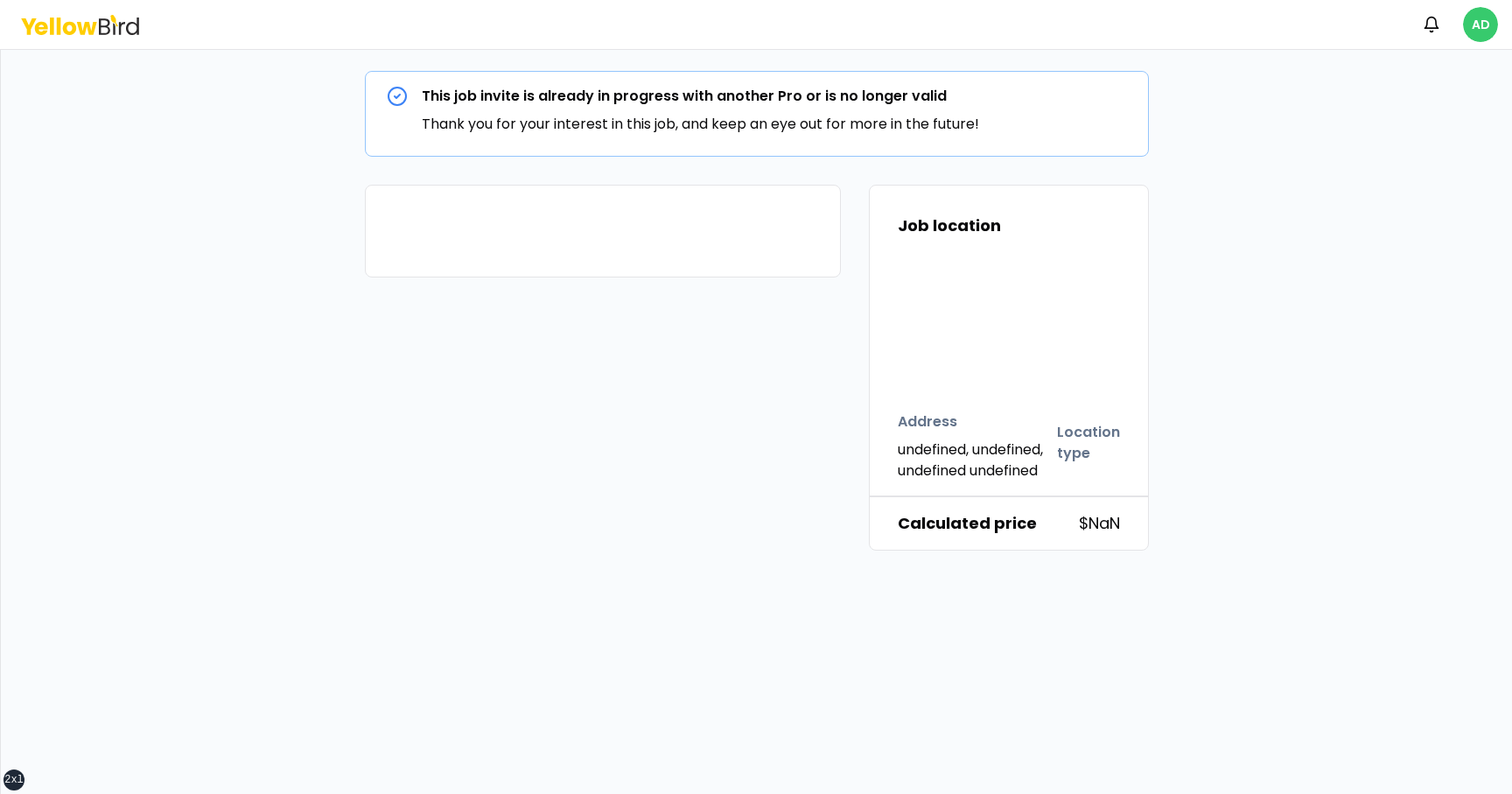 click on "xs sm md lg xl 2xl Notifications AD This job invite is already in progress with another Pro or is no longer valid Thank you for your interest in this job, and keep an eye out for more in the future! Job location Address undefined, undefined, undefined undefined Location type Calculated price $NaN" at bounding box center (756, 397) 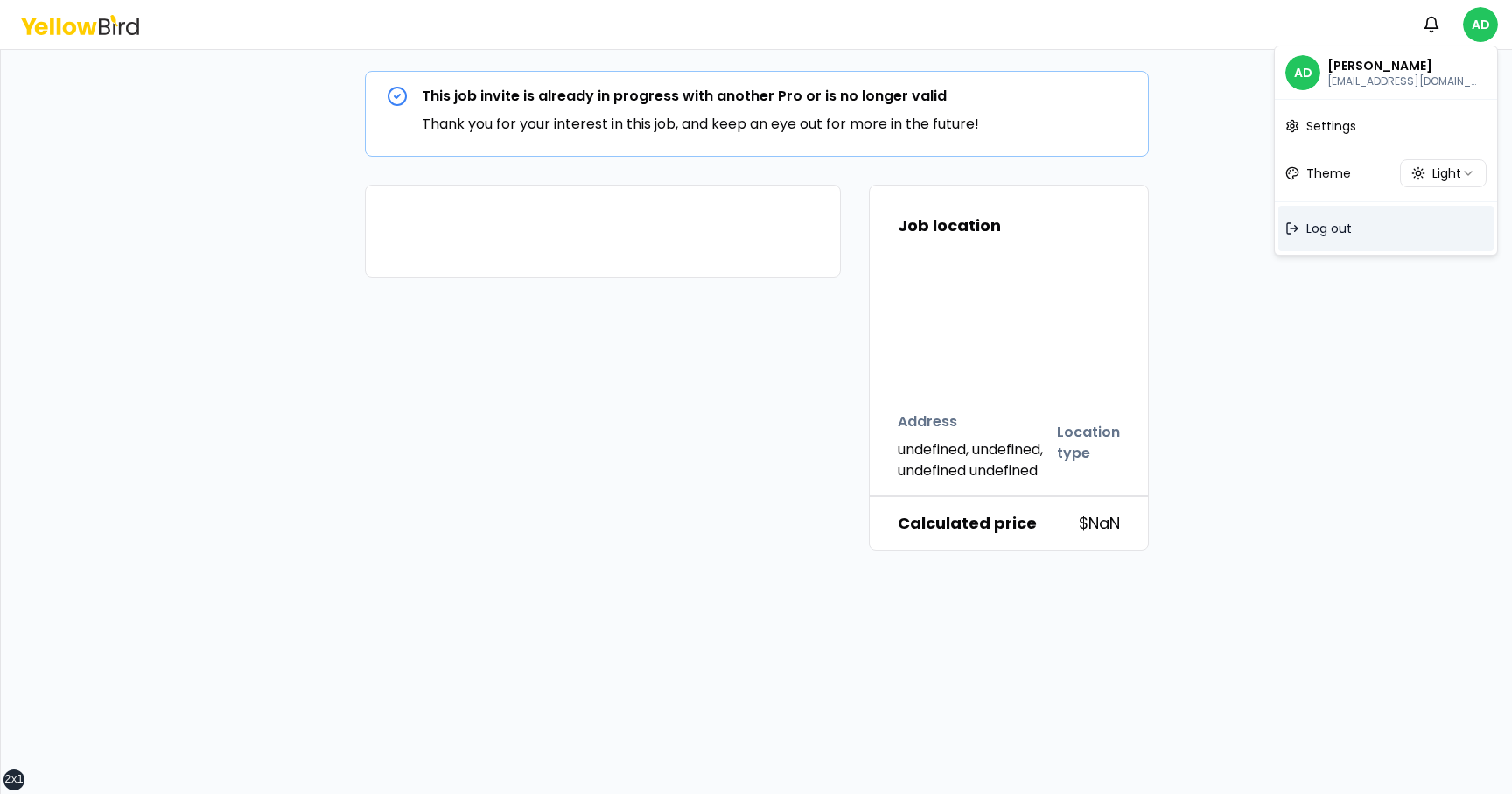 click on "Log out" at bounding box center (1386, 228) 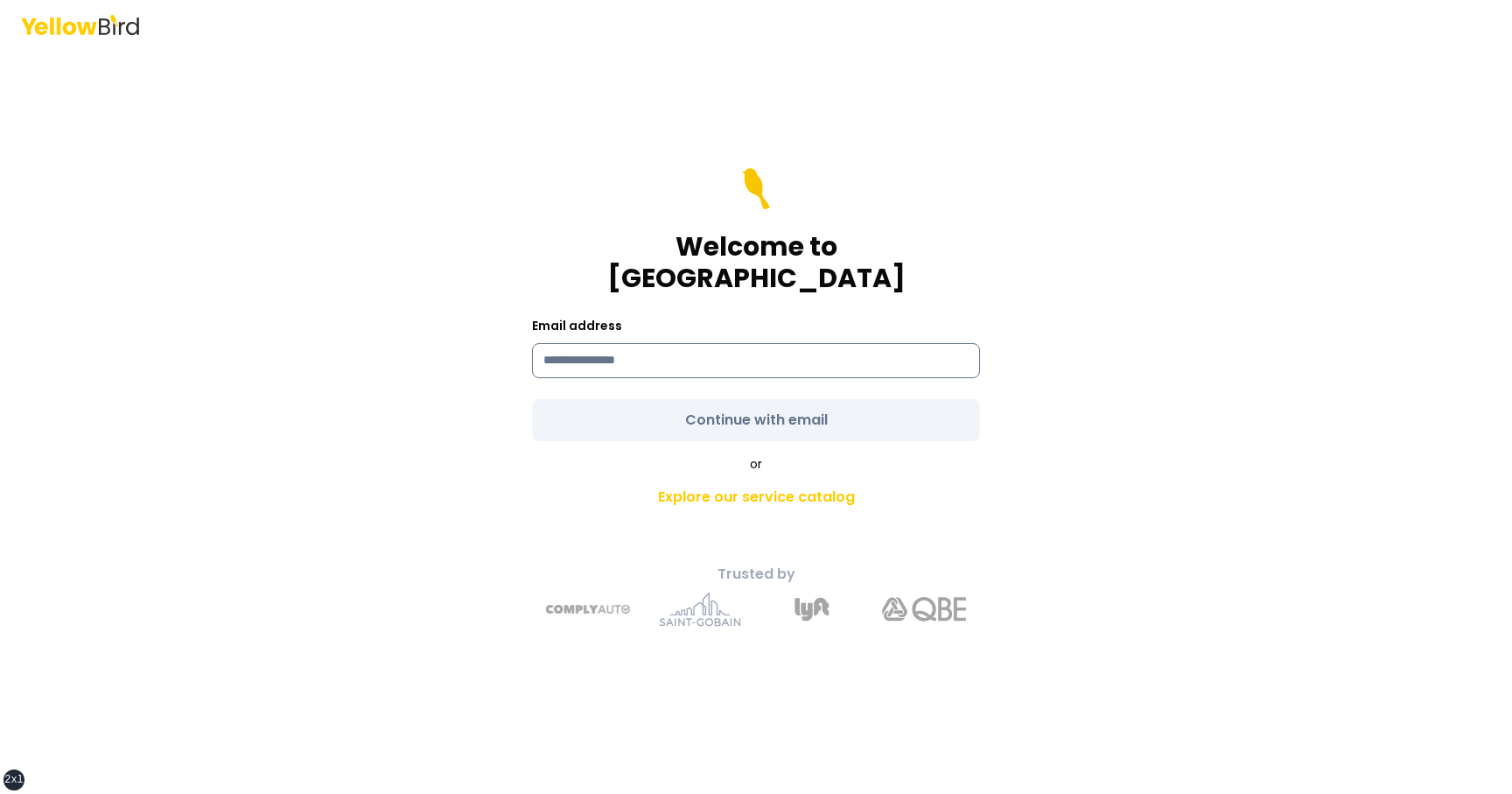 click at bounding box center (756, 361) 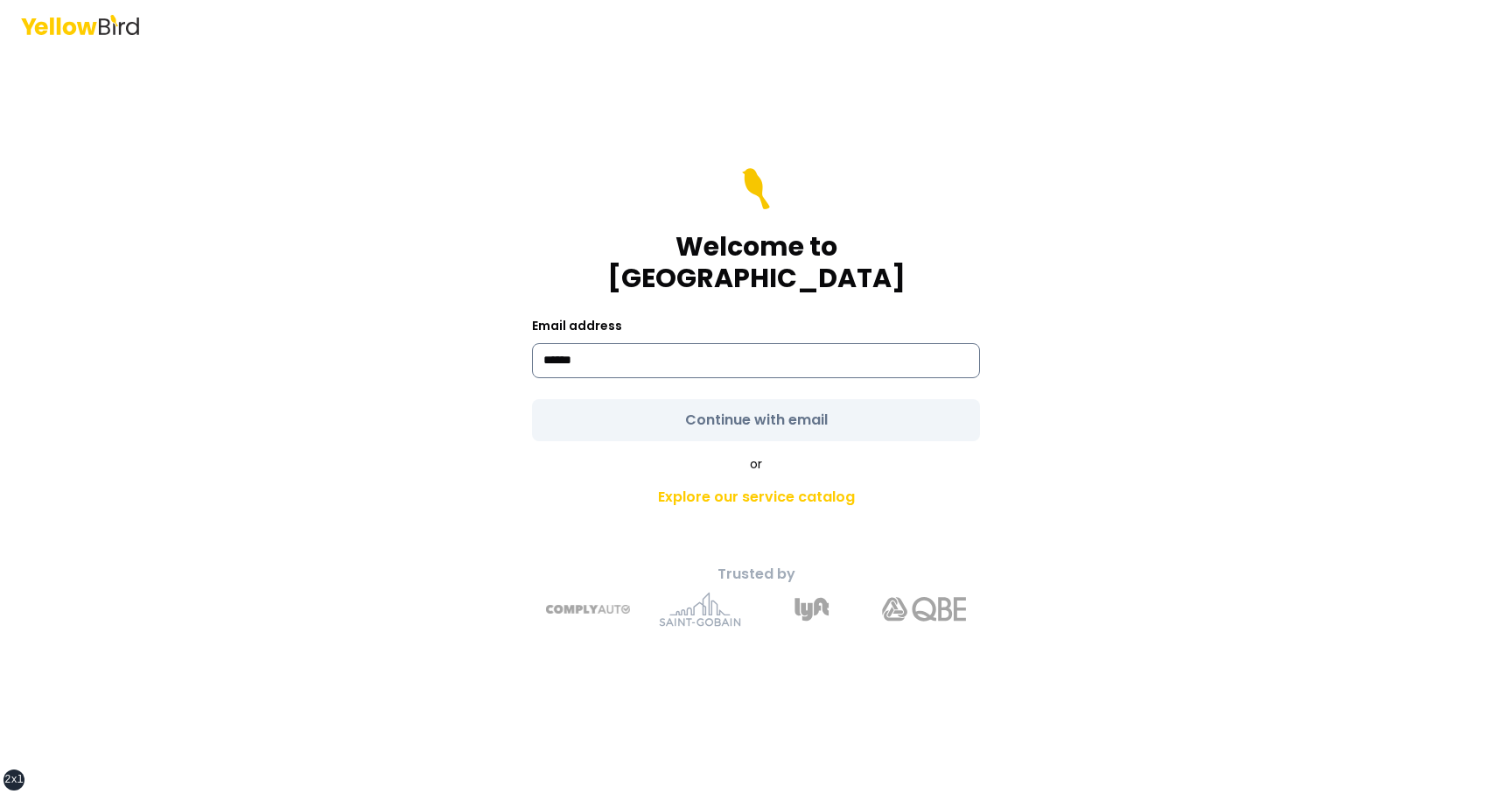 type on "**********" 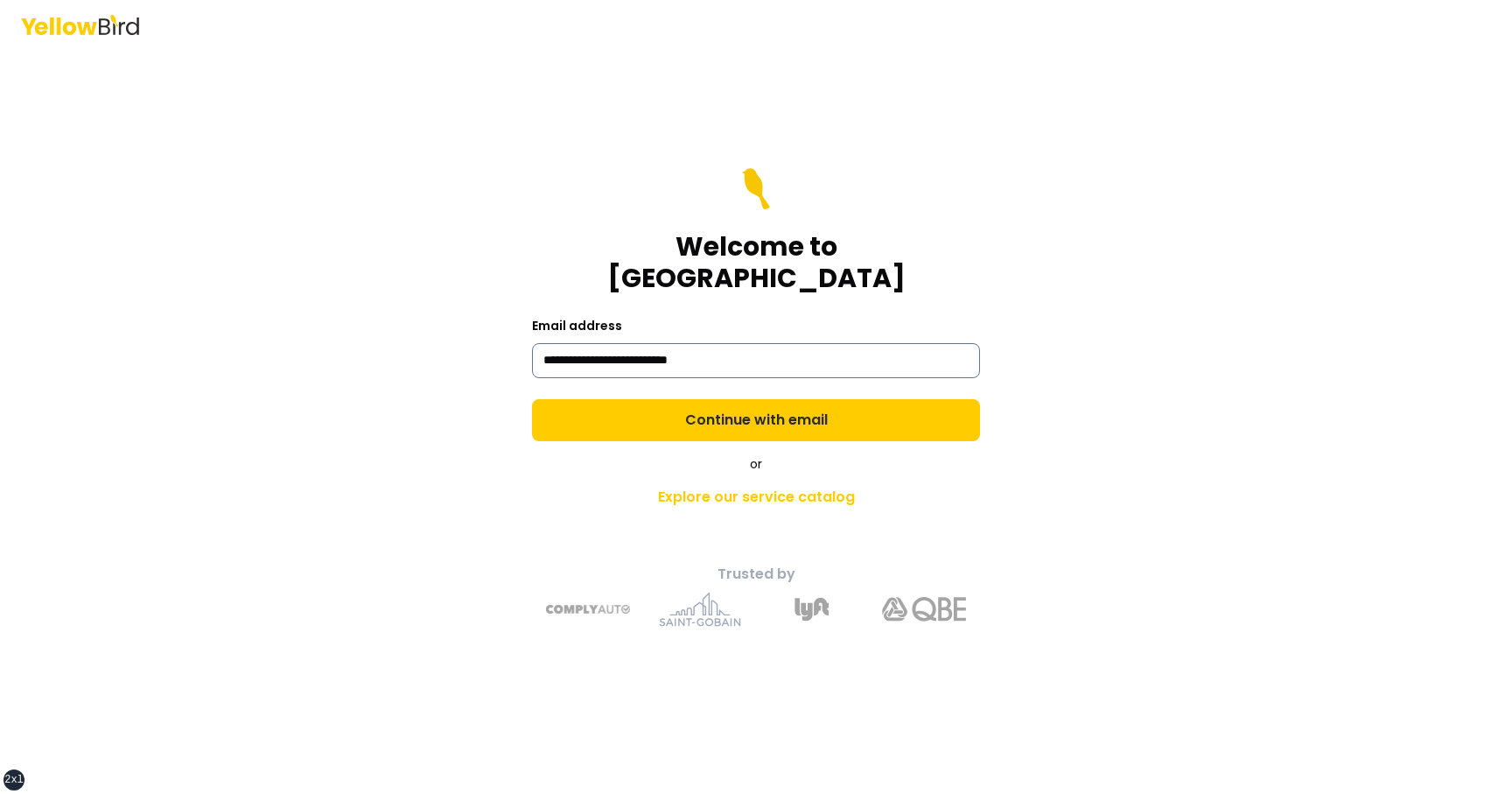 click on "Continue with email" at bounding box center [756, 420] 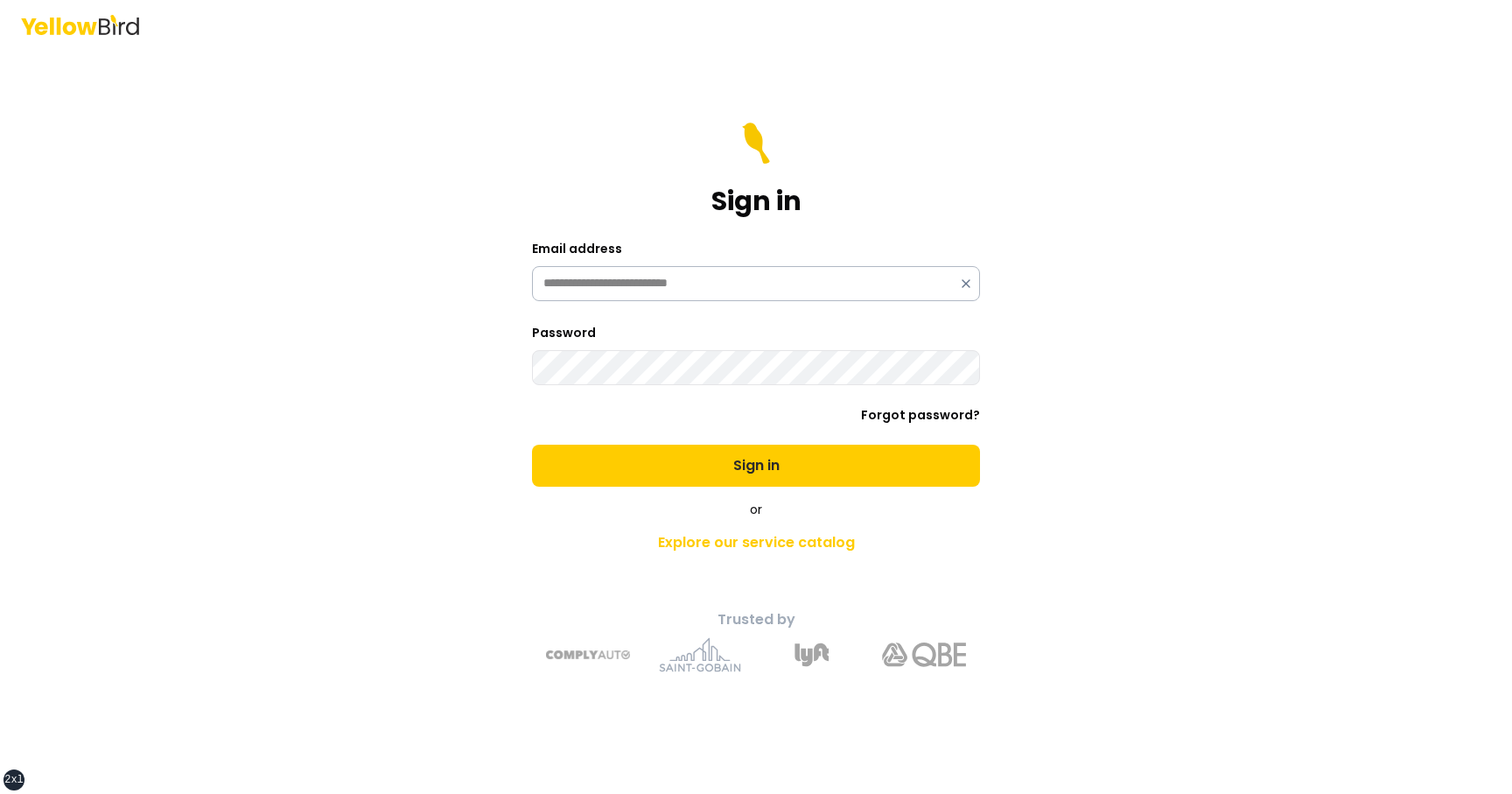 click on "Sign in" at bounding box center [756, 466] 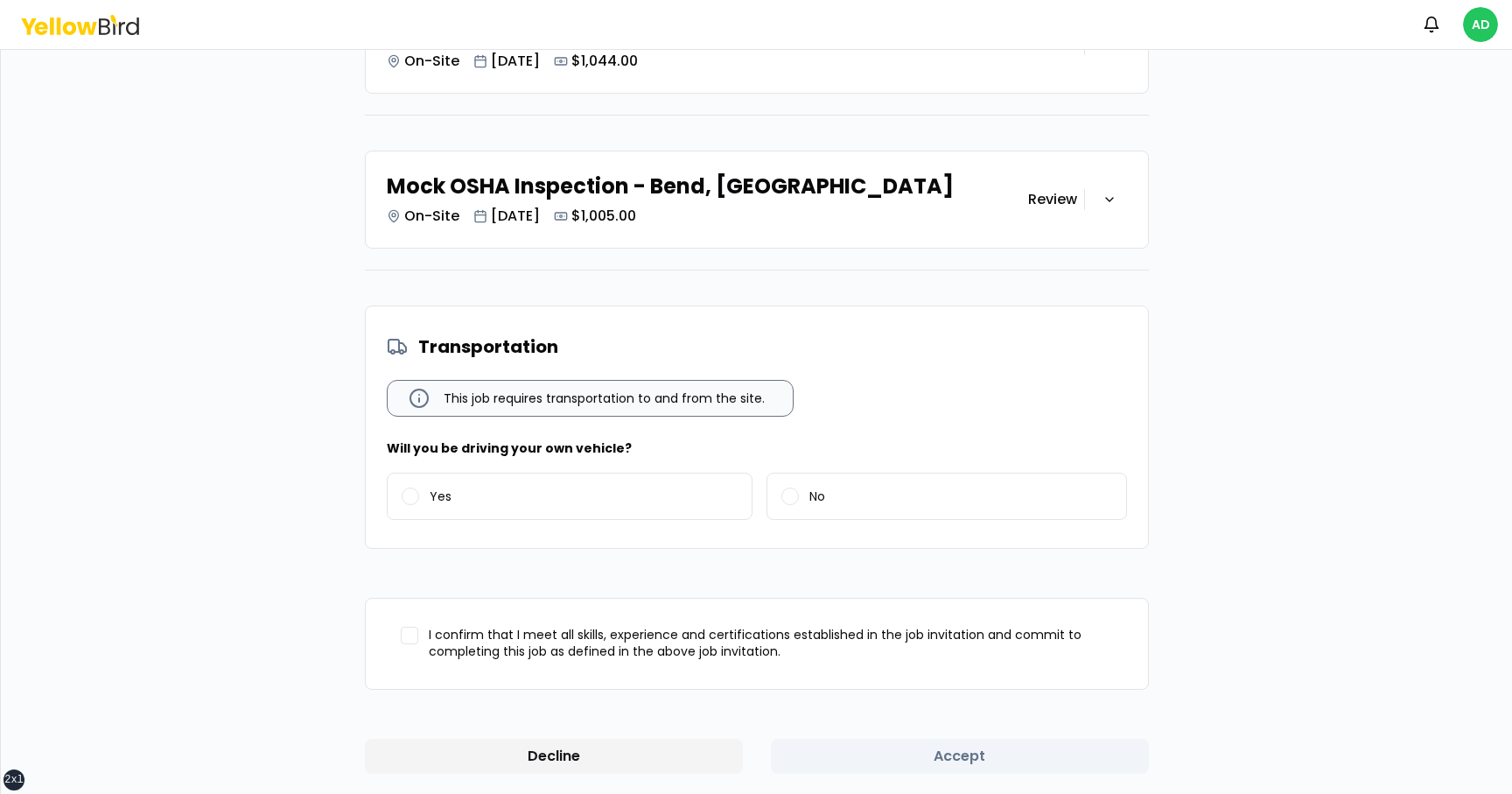 scroll, scrollTop: 0, scrollLeft: 0, axis: both 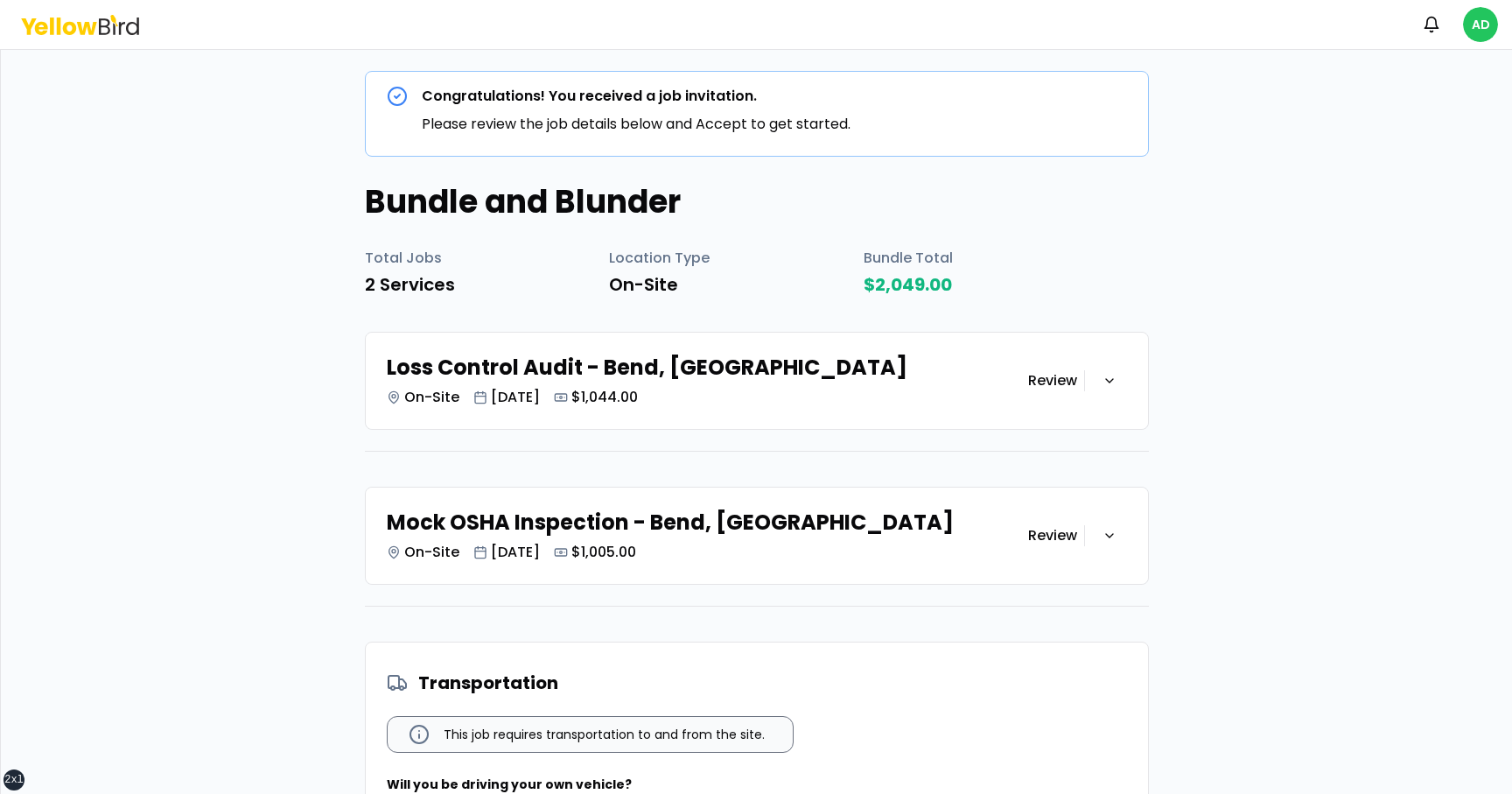 click on "Loss Control Audit - Bend, OR On-Site Jul 17, 2025 $1,044.00" at bounding box center [707, 381] 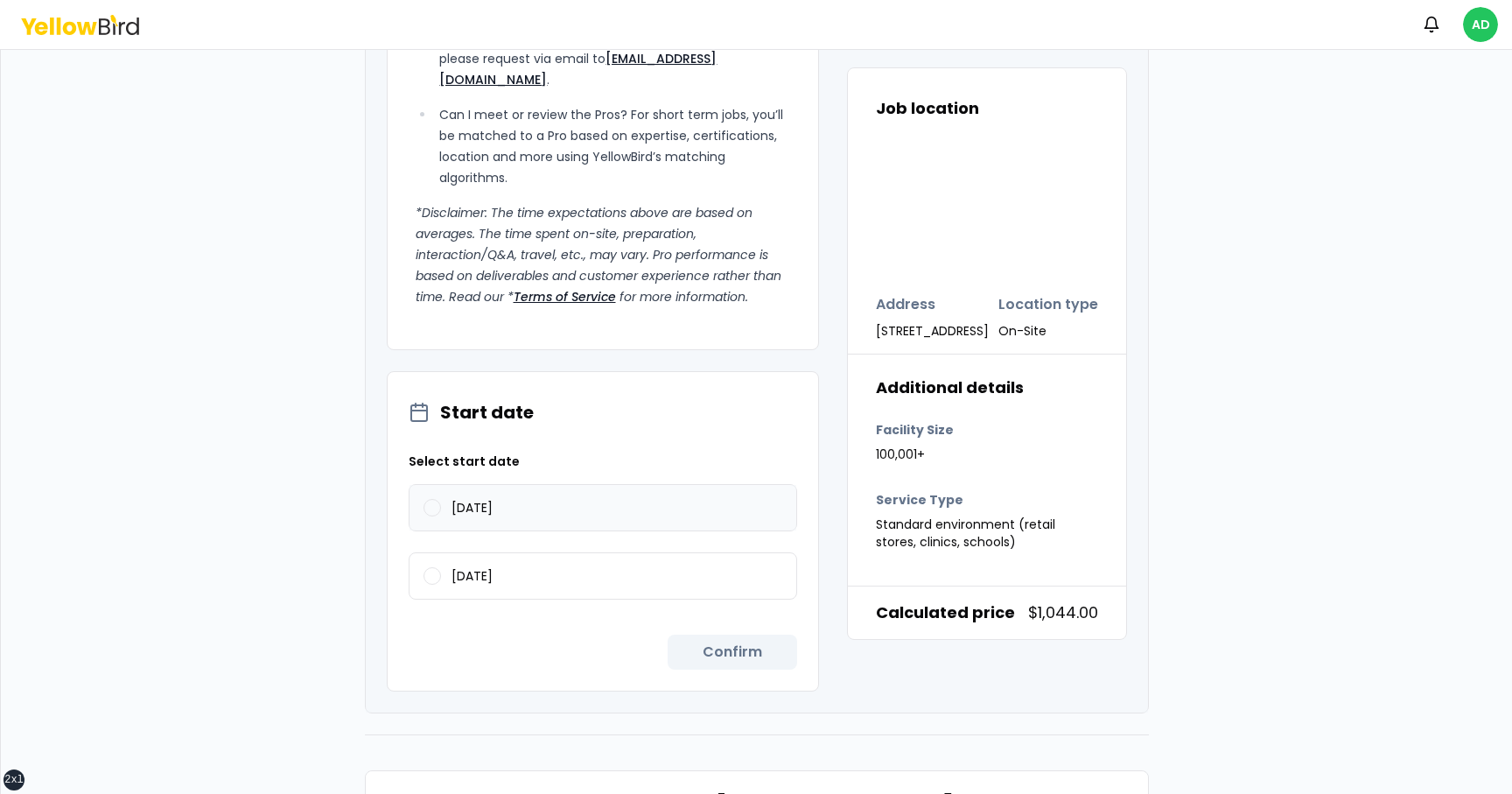 scroll, scrollTop: 2084, scrollLeft: 0, axis: vertical 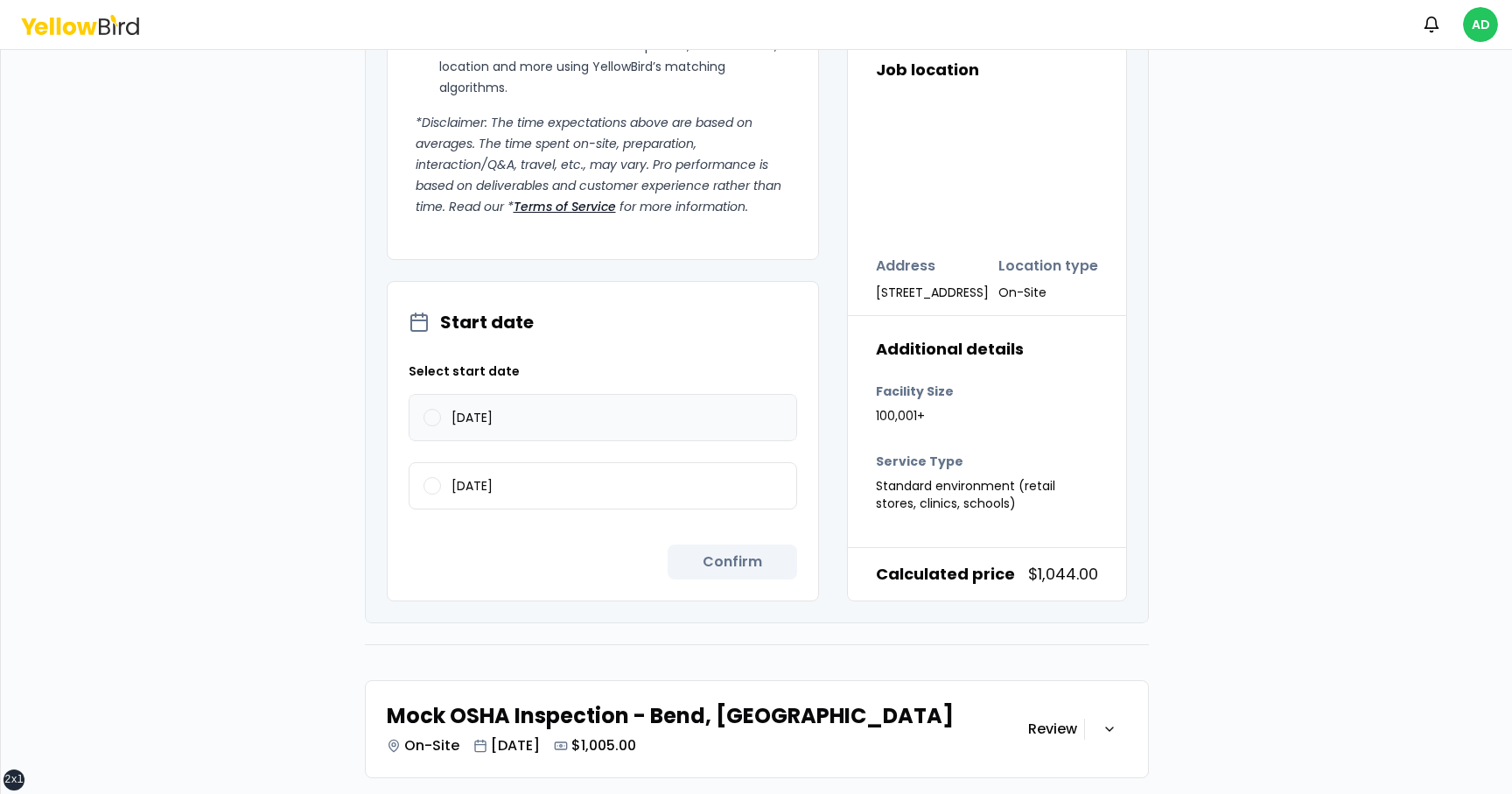 click on "07/17/2025" at bounding box center [603, 418] 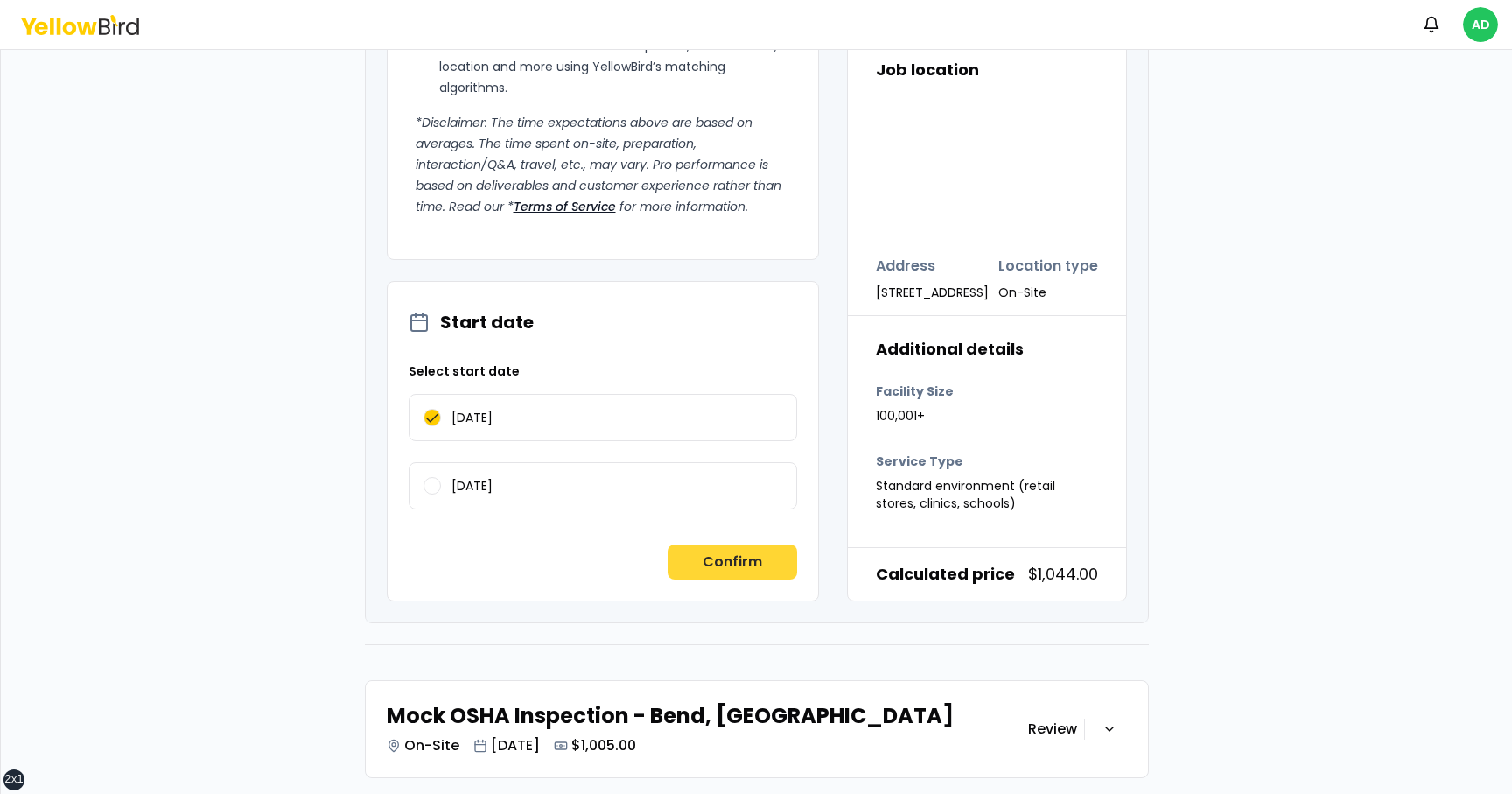 click on "Confirm" at bounding box center (732, 562) 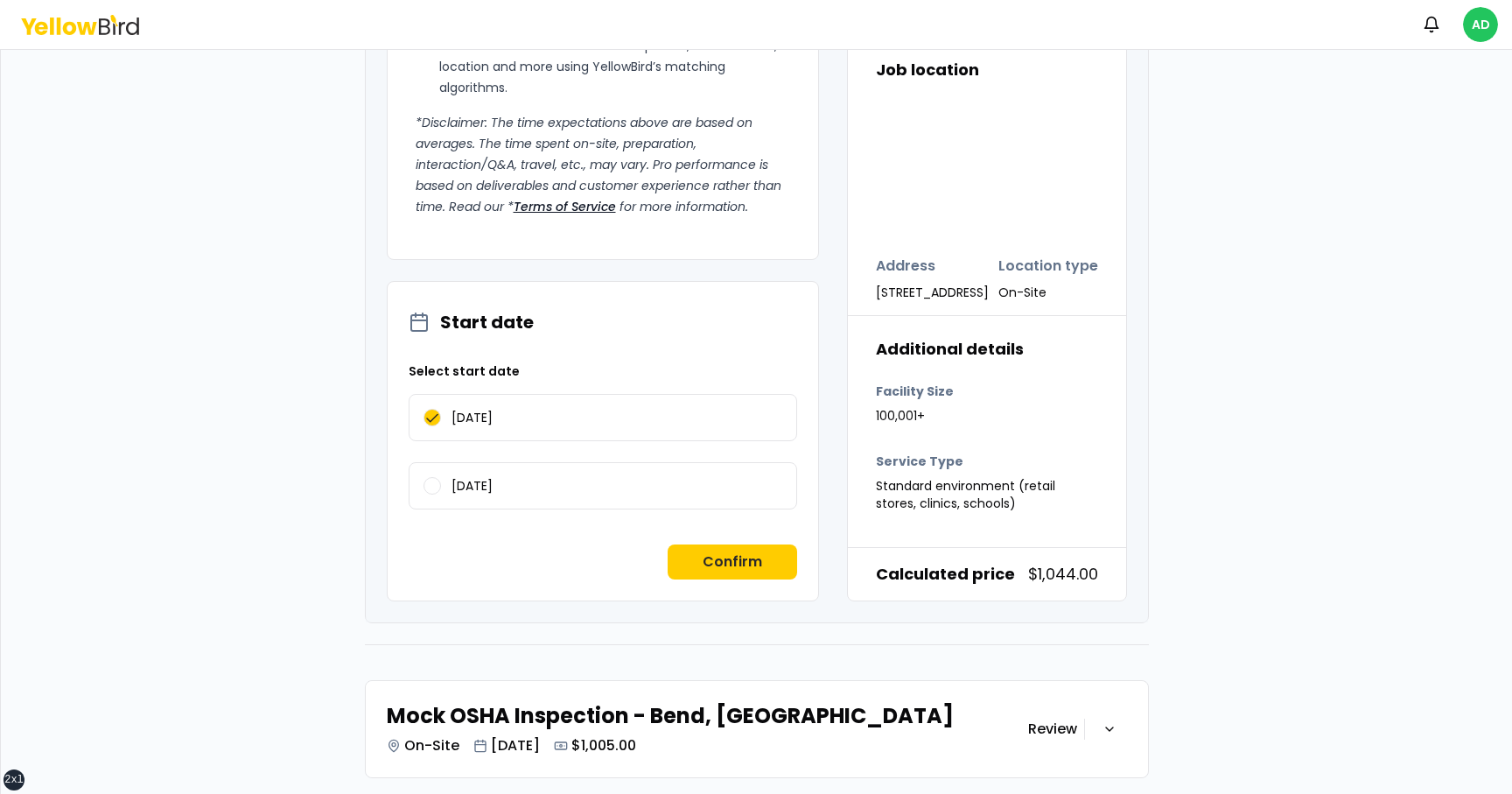 scroll, scrollTop: 135, scrollLeft: 0, axis: vertical 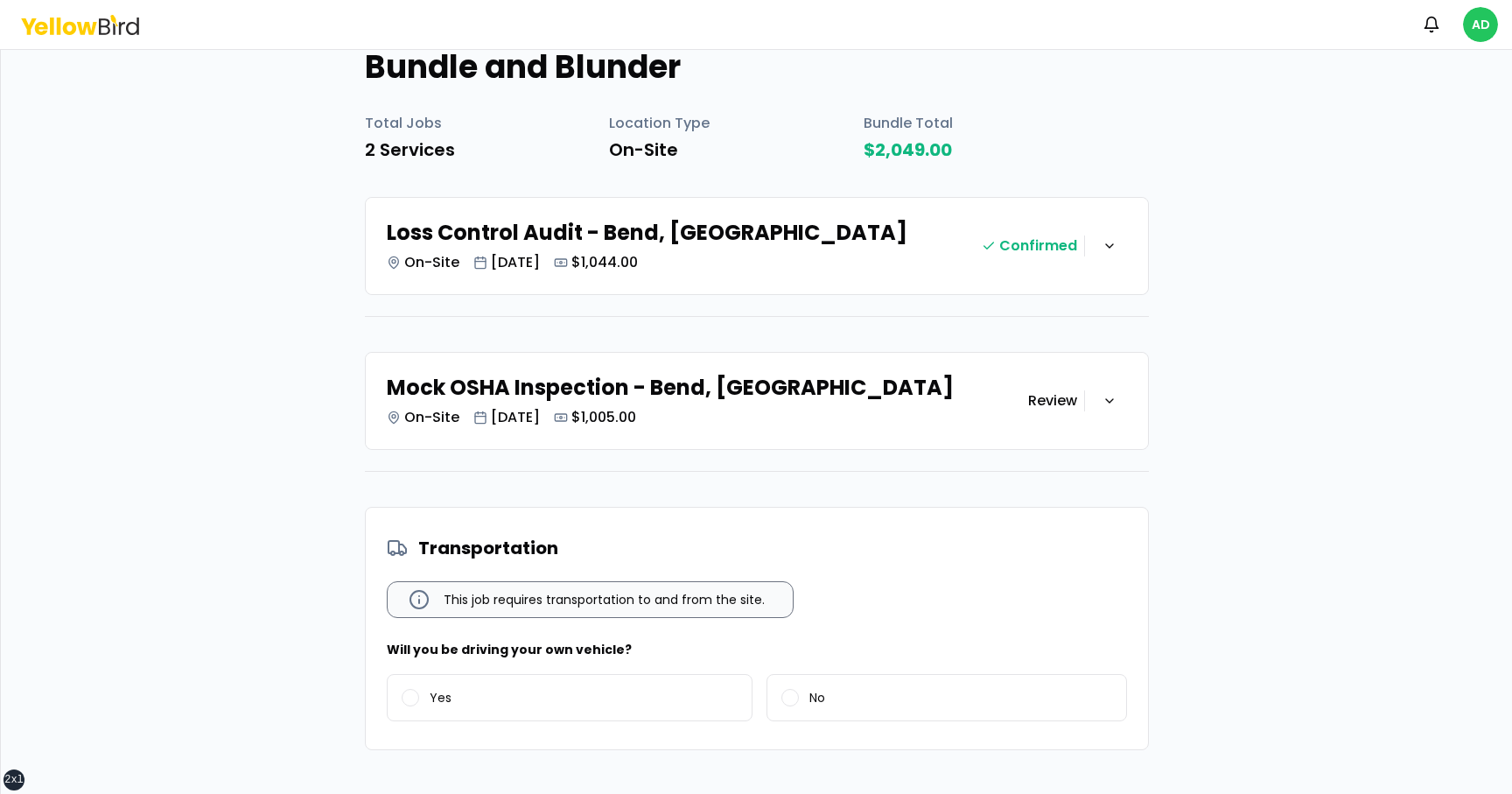 click on "Mock OSHA Inspection - Bend, OR On-Site Aug 01, 2025 $1,005.00" at bounding box center (707, 401) 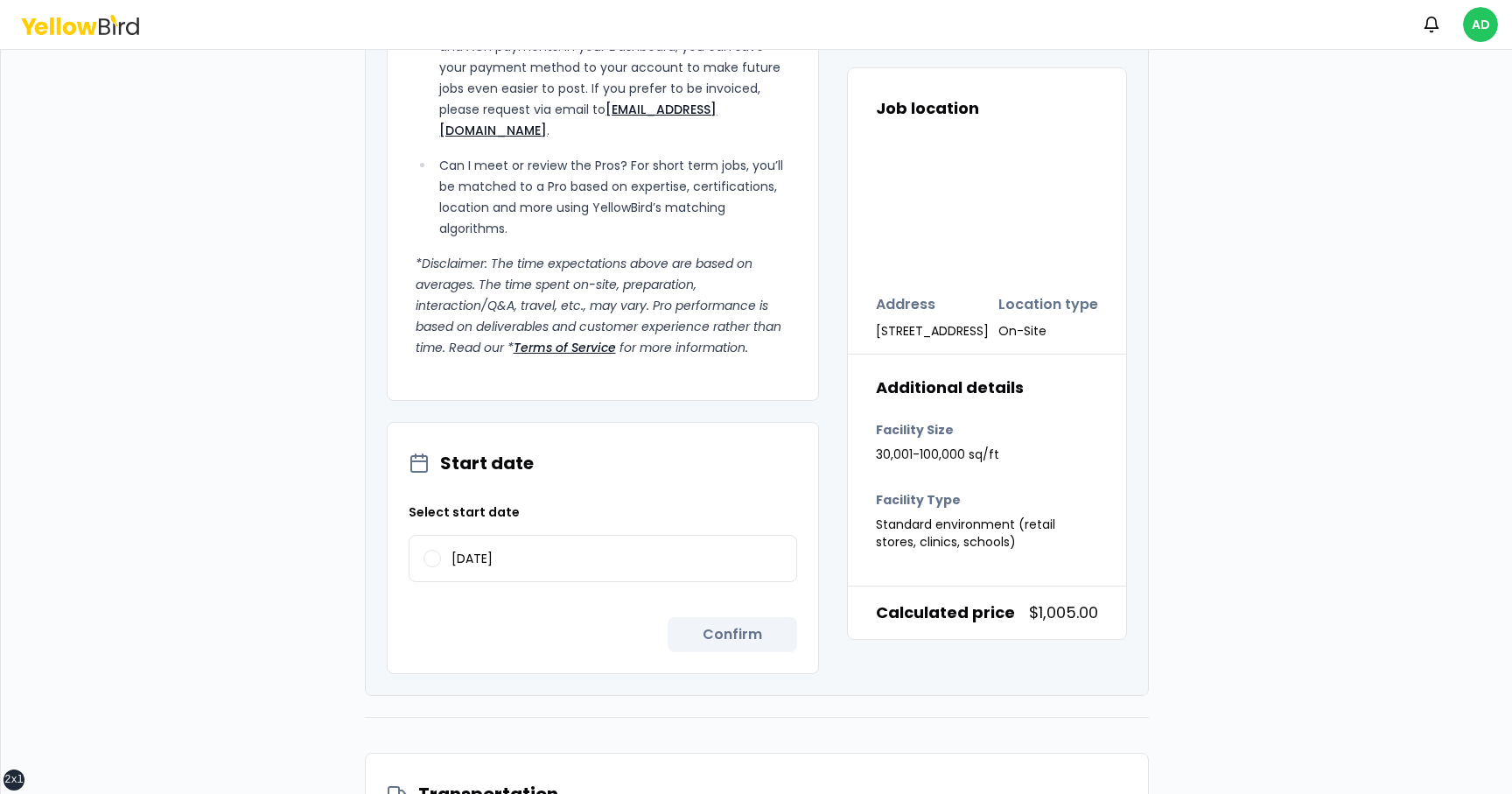scroll, scrollTop: 2282, scrollLeft: 0, axis: vertical 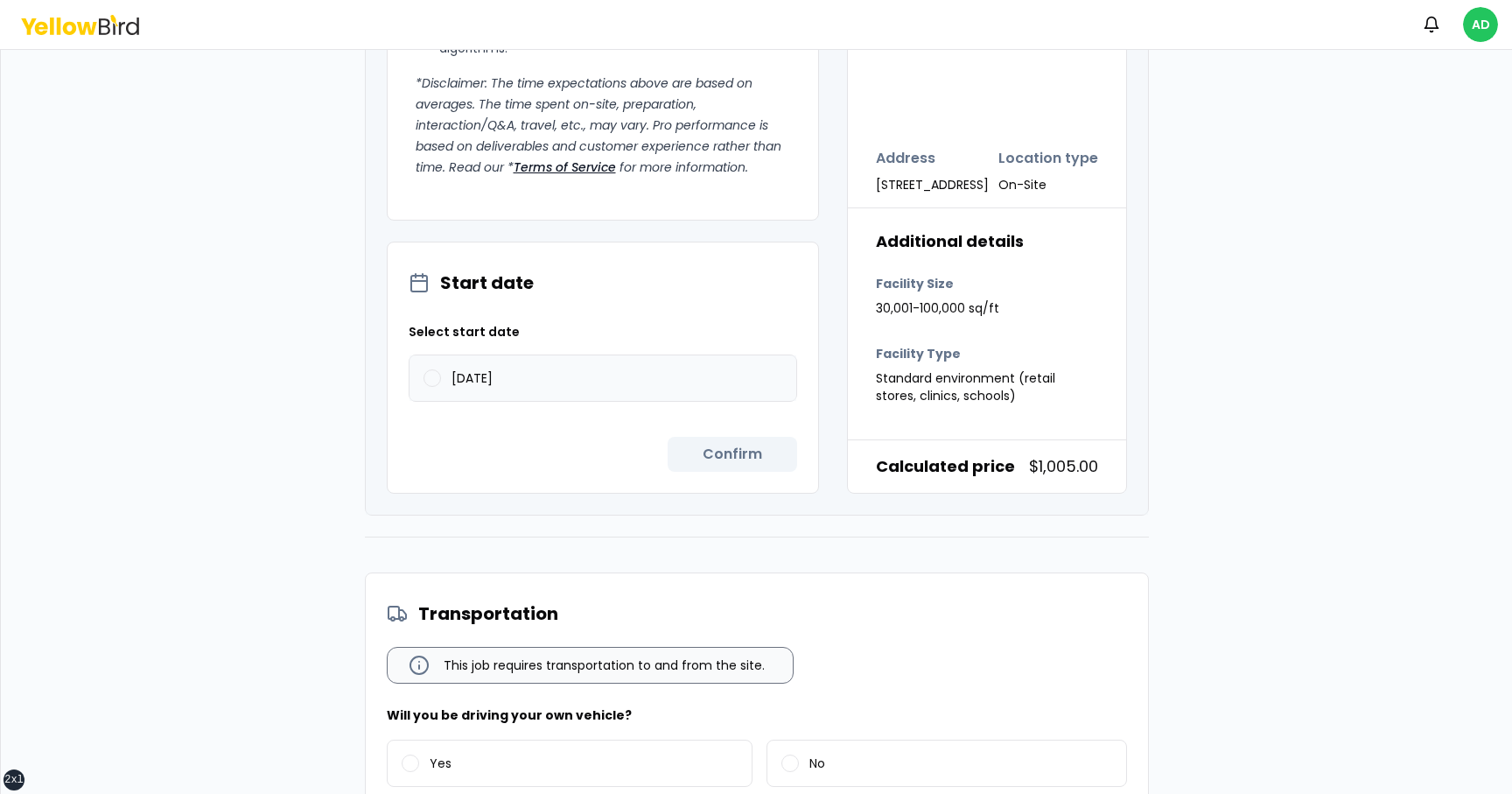 click on "08/01/2025" at bounding box center (603, 378) 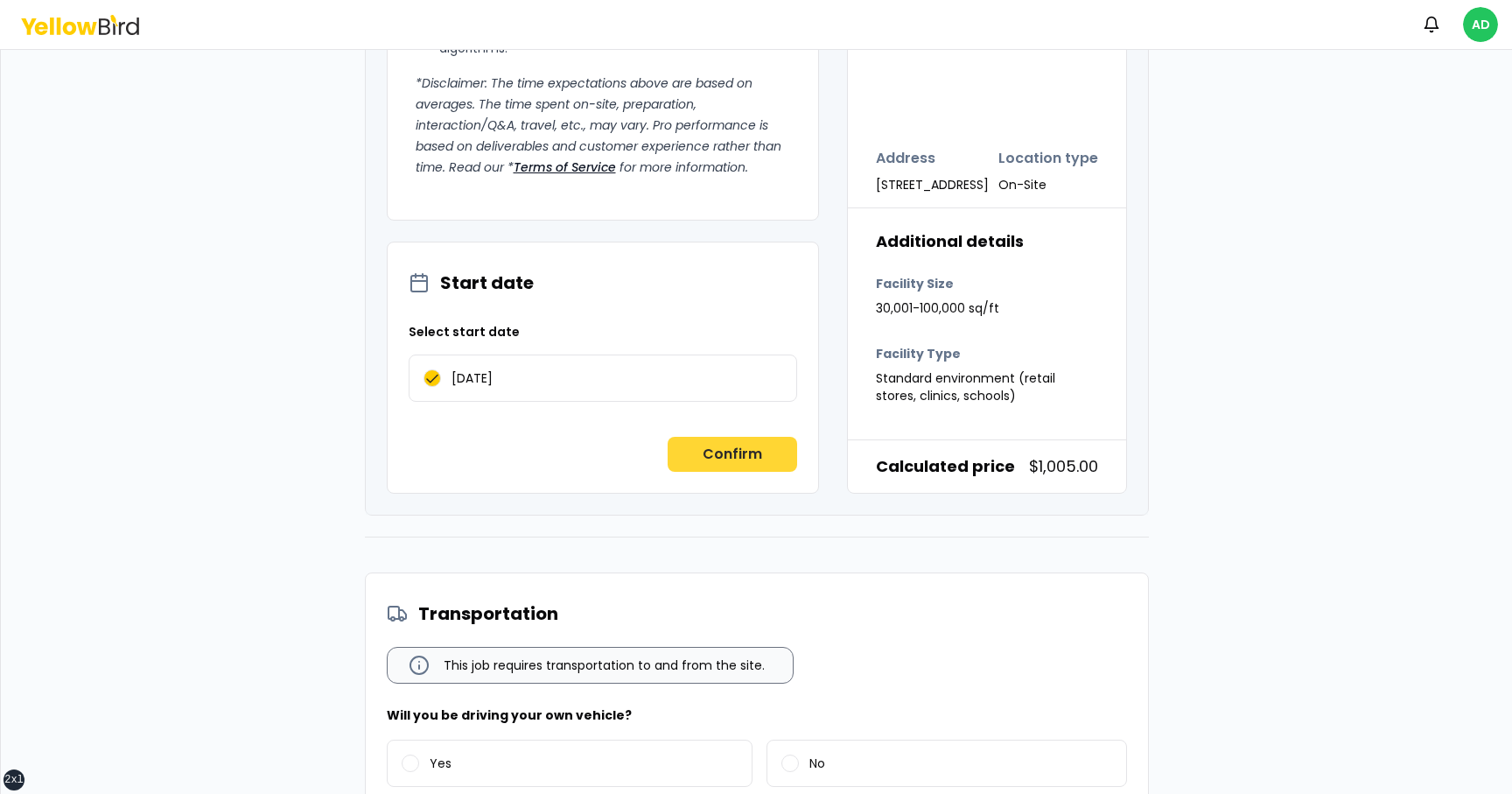 click on "Confirm" at bounding box center [732, 454] 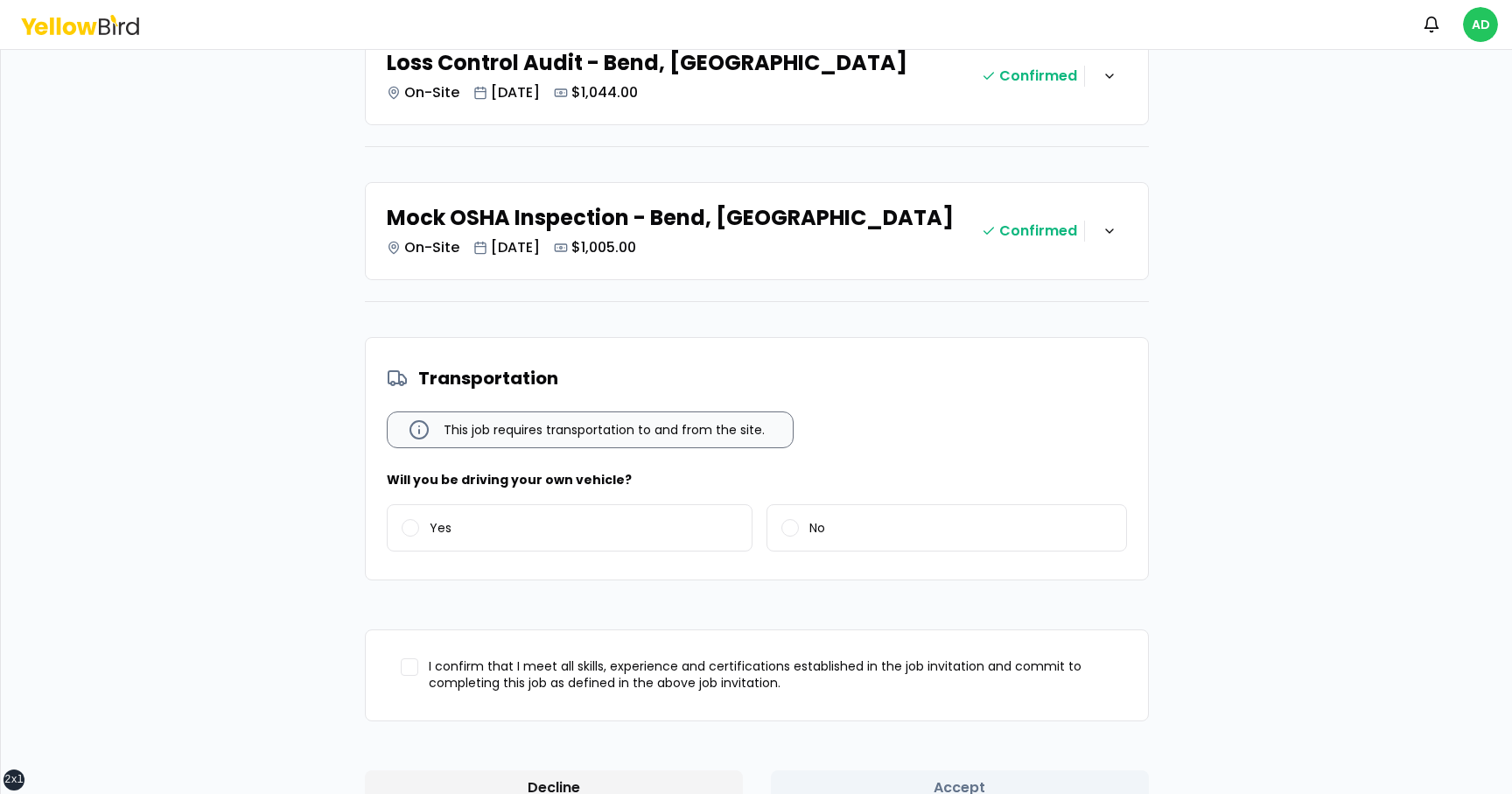 scroll, scrollTop: 336, scrollLeft: 0, axis: vertical 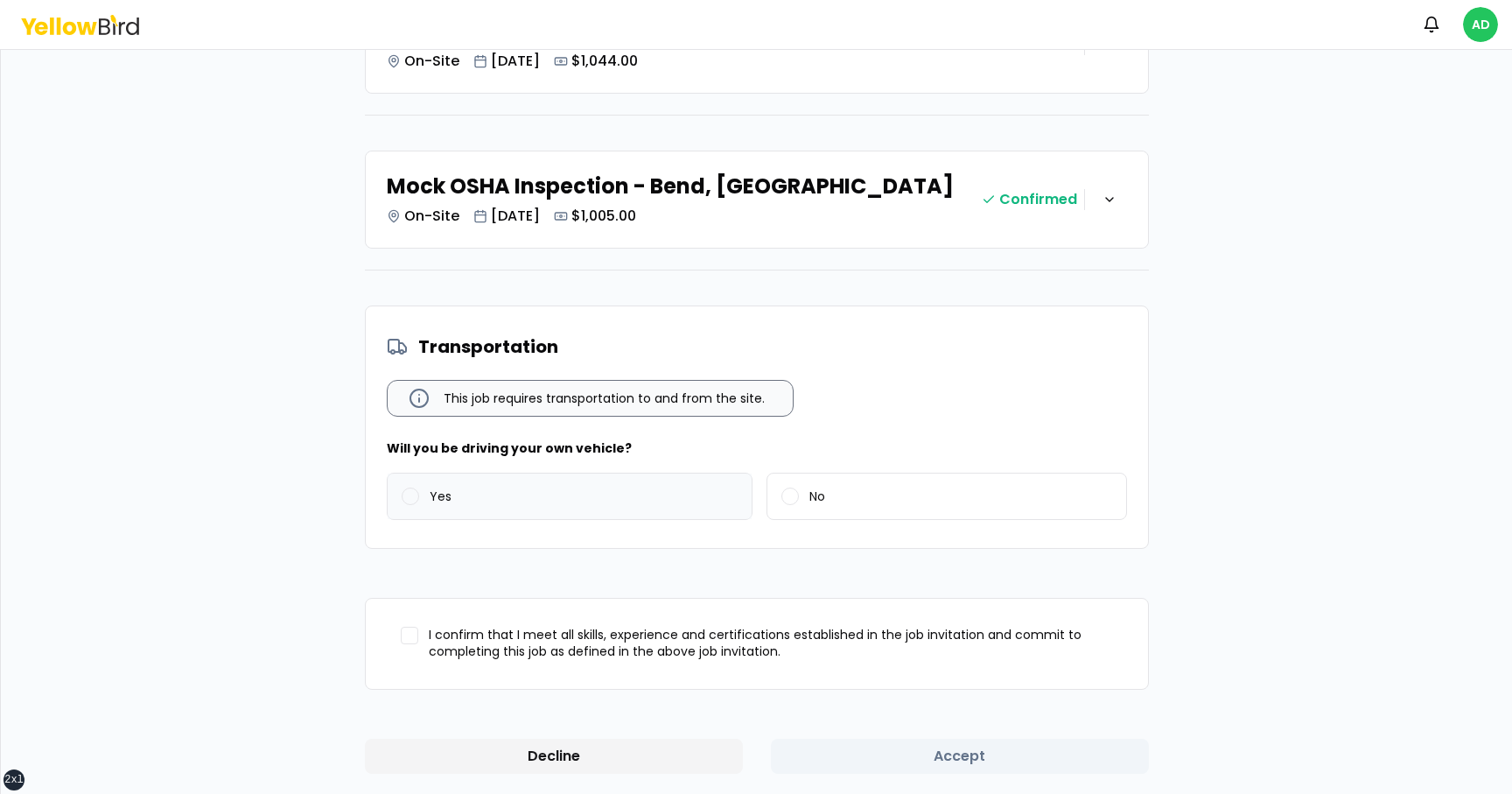 click on "Yes" at bounding box center [570, 496] 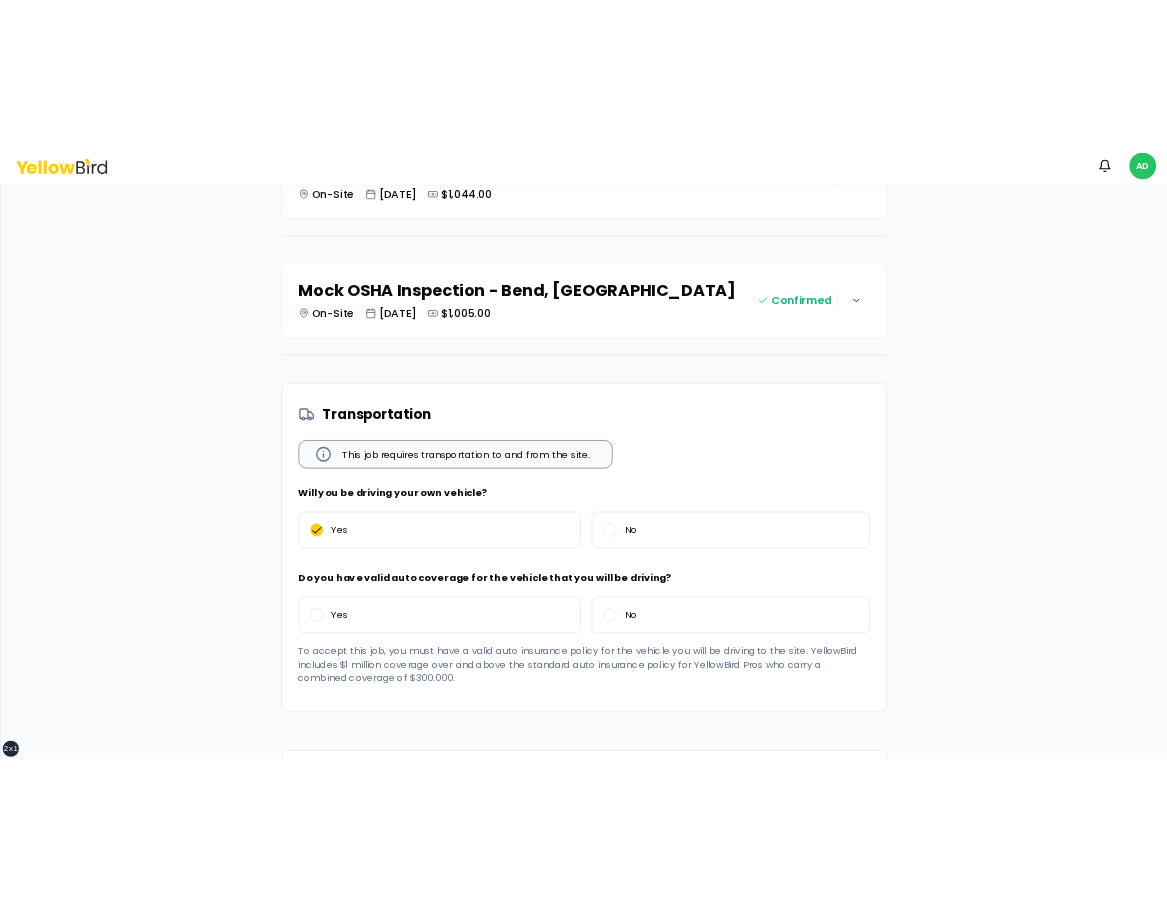 scroll, scrollTop: 594, scrollLeft: 0, axis: vertical 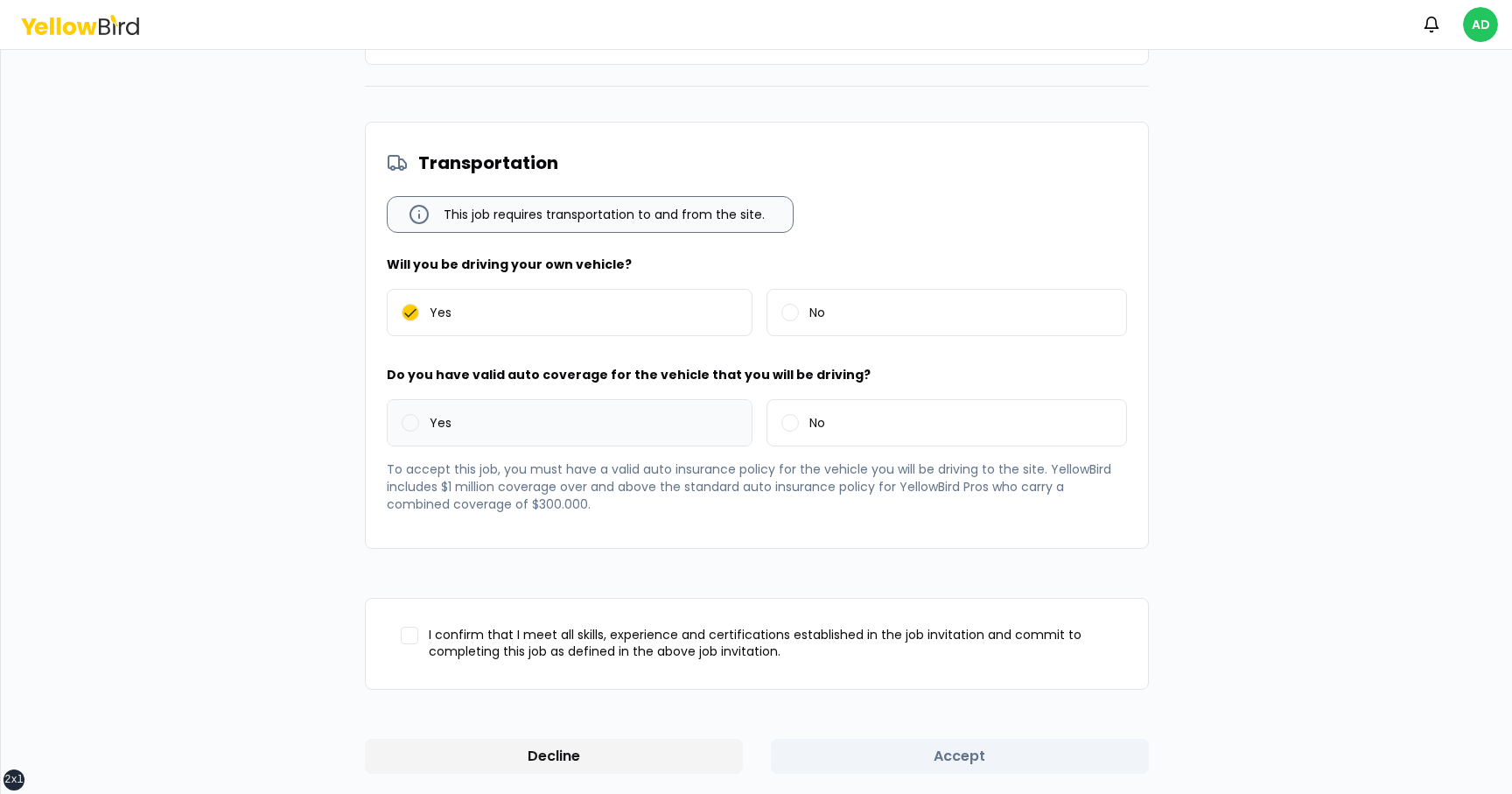 click on "Yes" at bounding box center [570, 423] 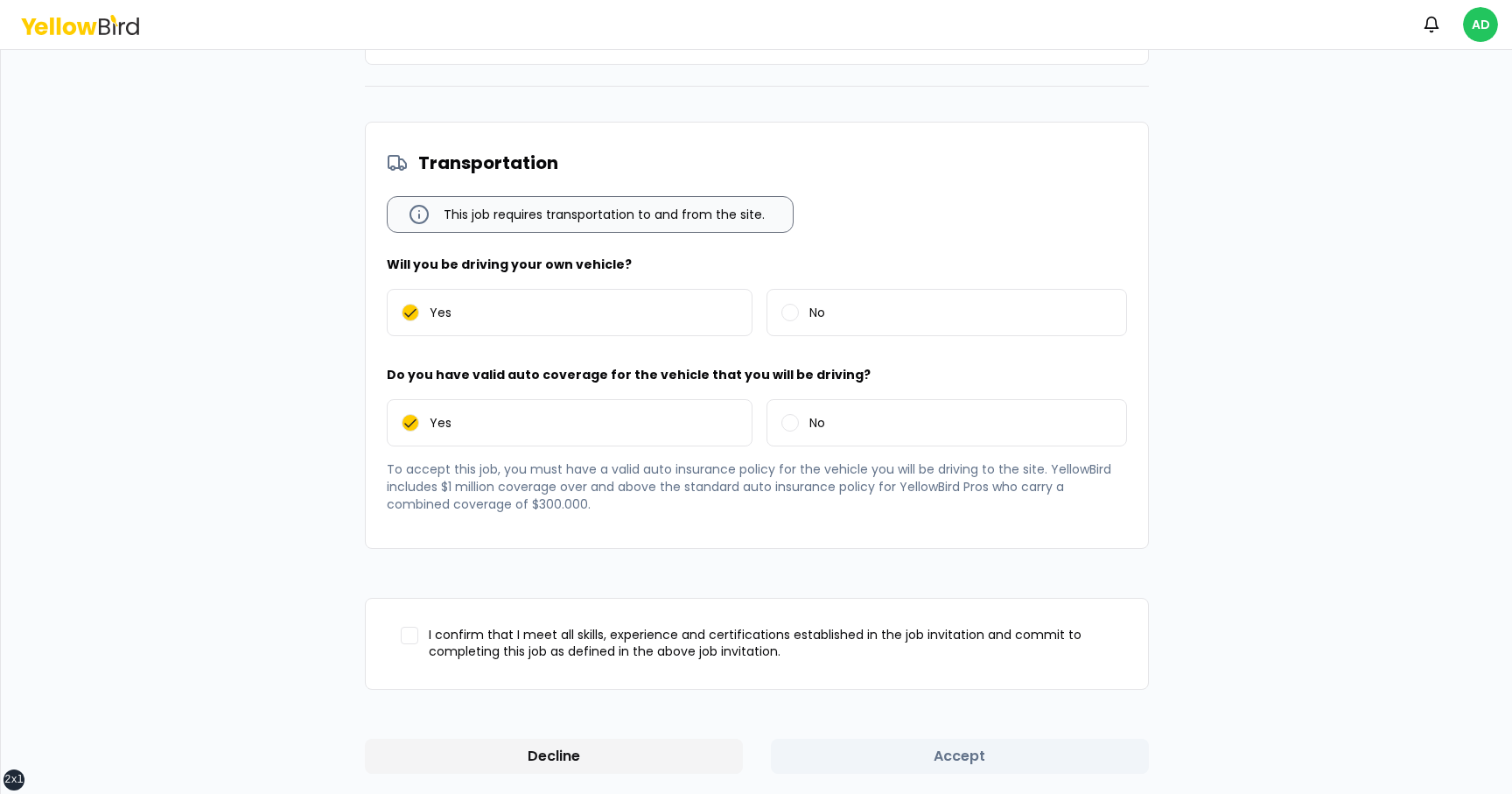 click on "I confirm that I meet all skills, experience and certifications established in the job invitation and commit to completing this job as defined in the above job invitation." at bounding box center [771, 643] 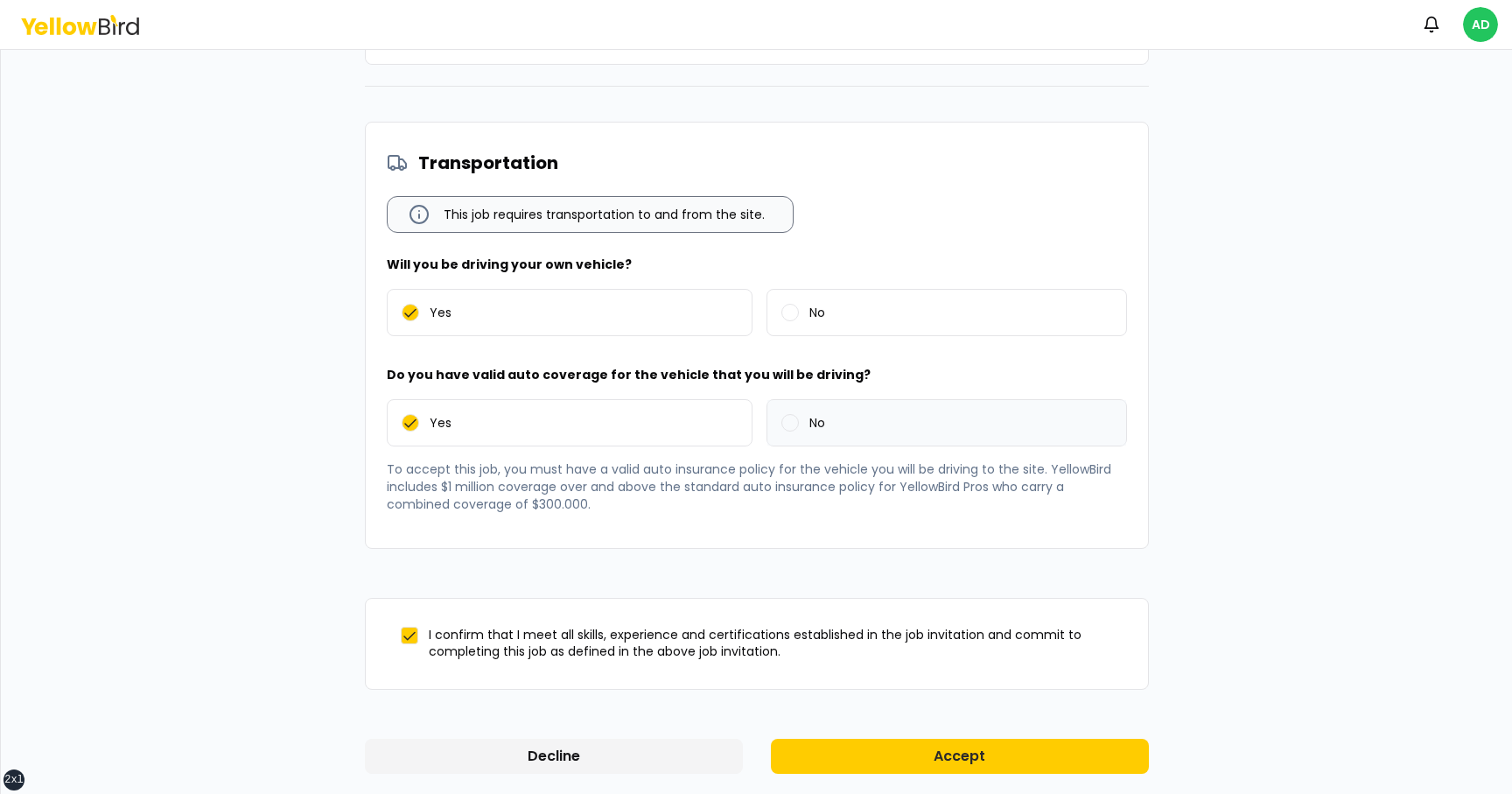 click on "No" at bounding box center [947, 423] 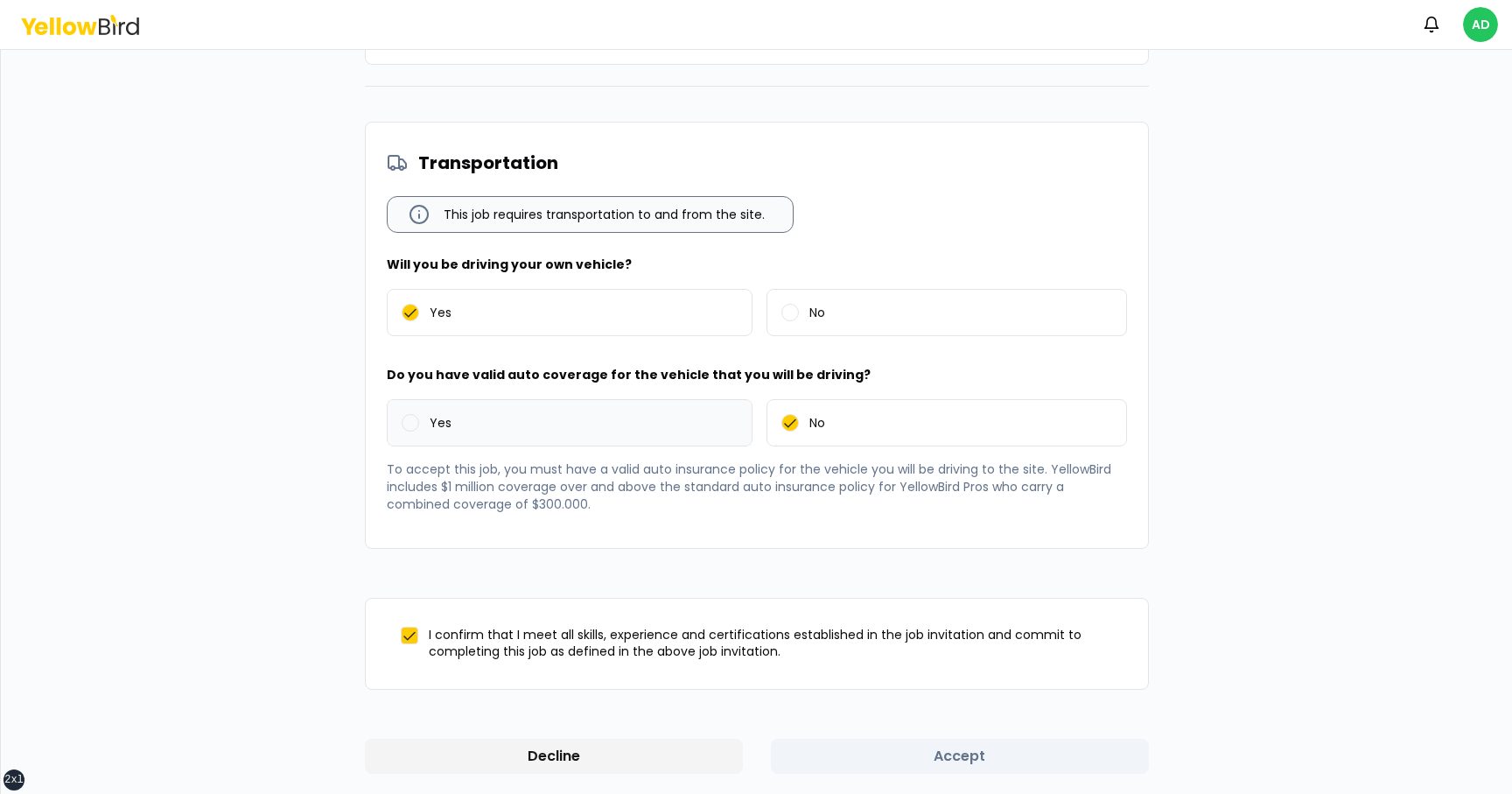 click on "Yes" at bounding box center (570, 423) 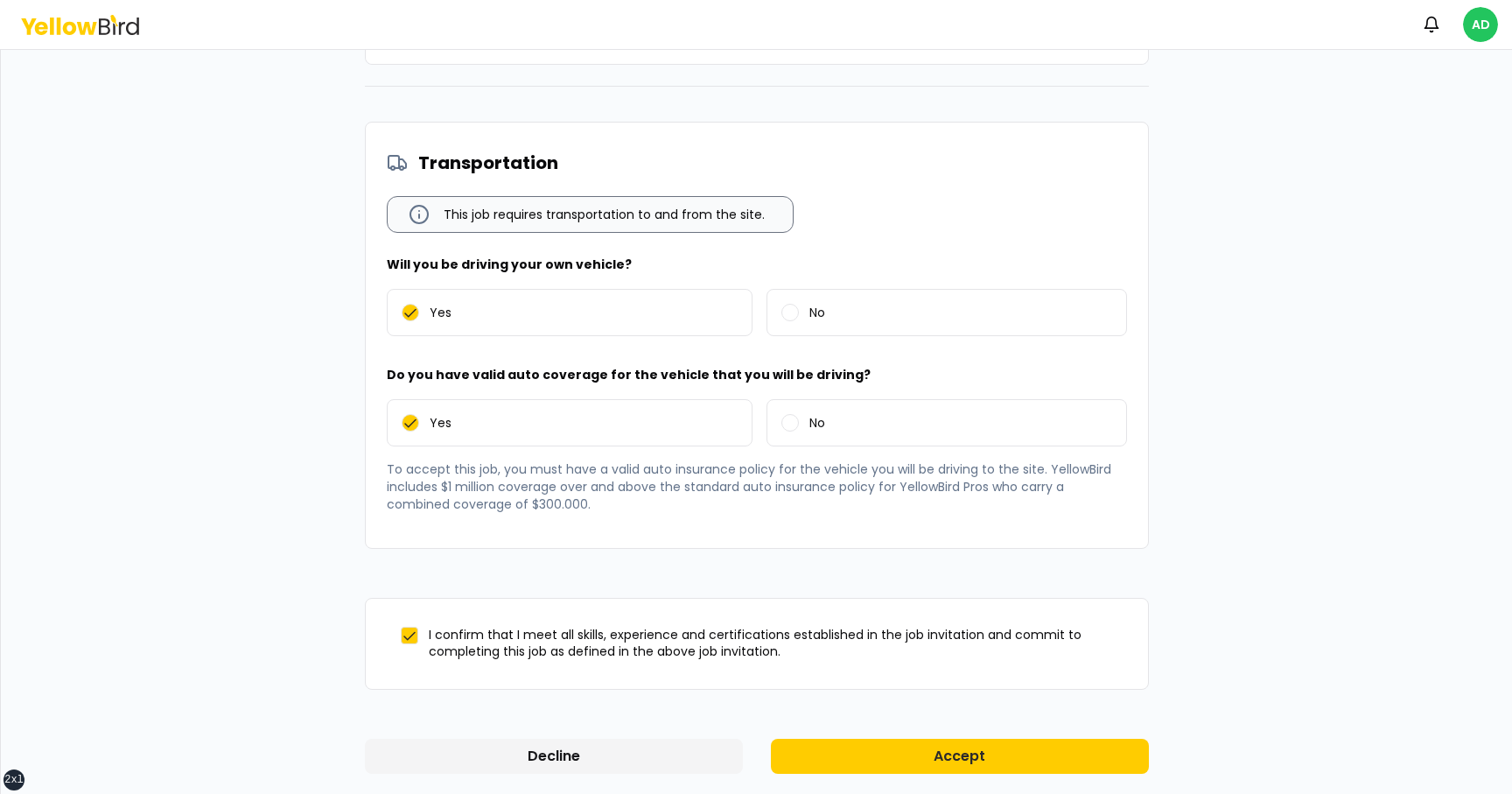 click on "Do you have valid auto coverage for the vehicle that you will be driving? Yes No" at bounding box center (757, 409) 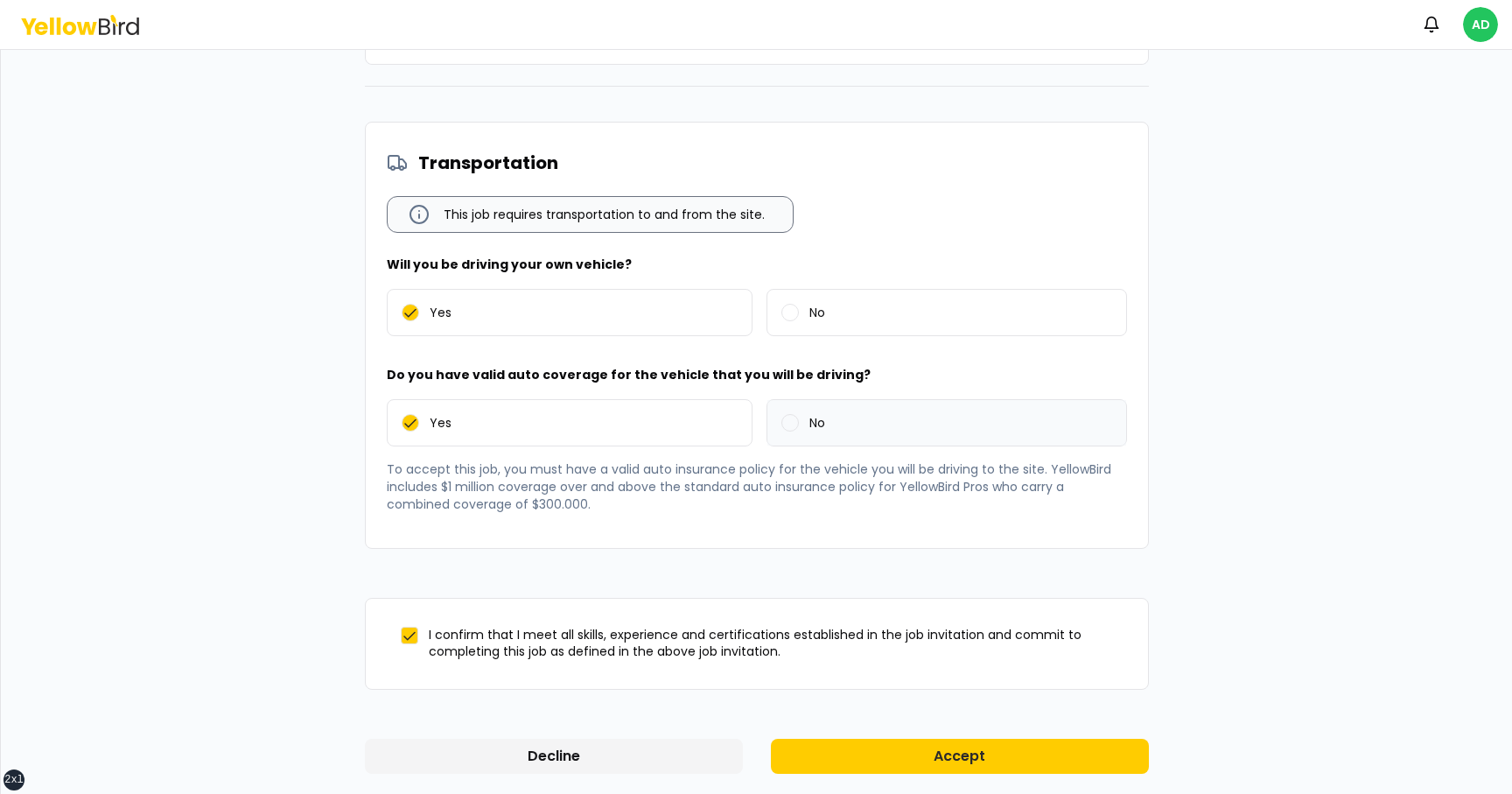click on "No" at bounding box center (947, 423) 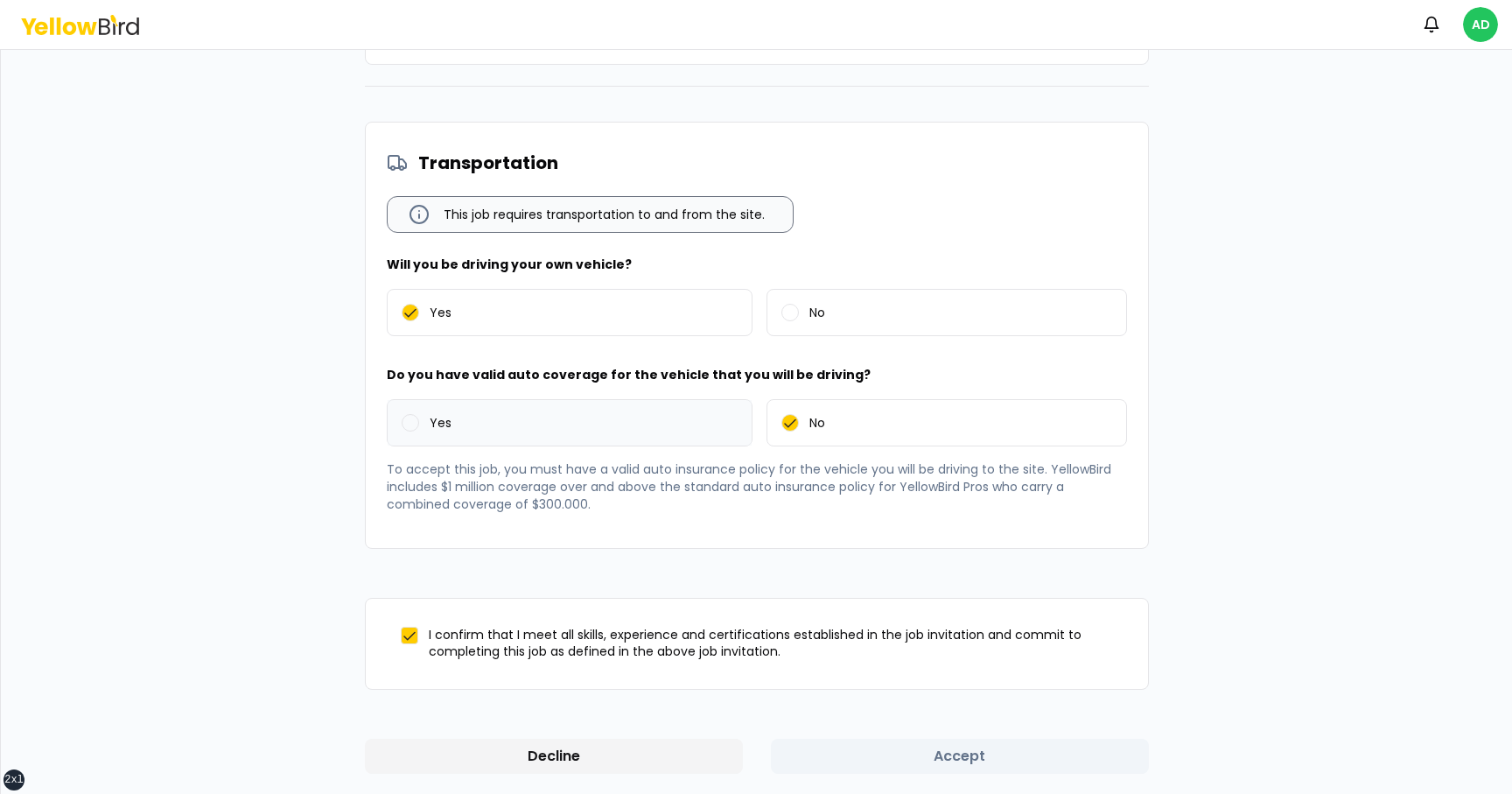 click on "Yes" at bounding box center [570, 423] 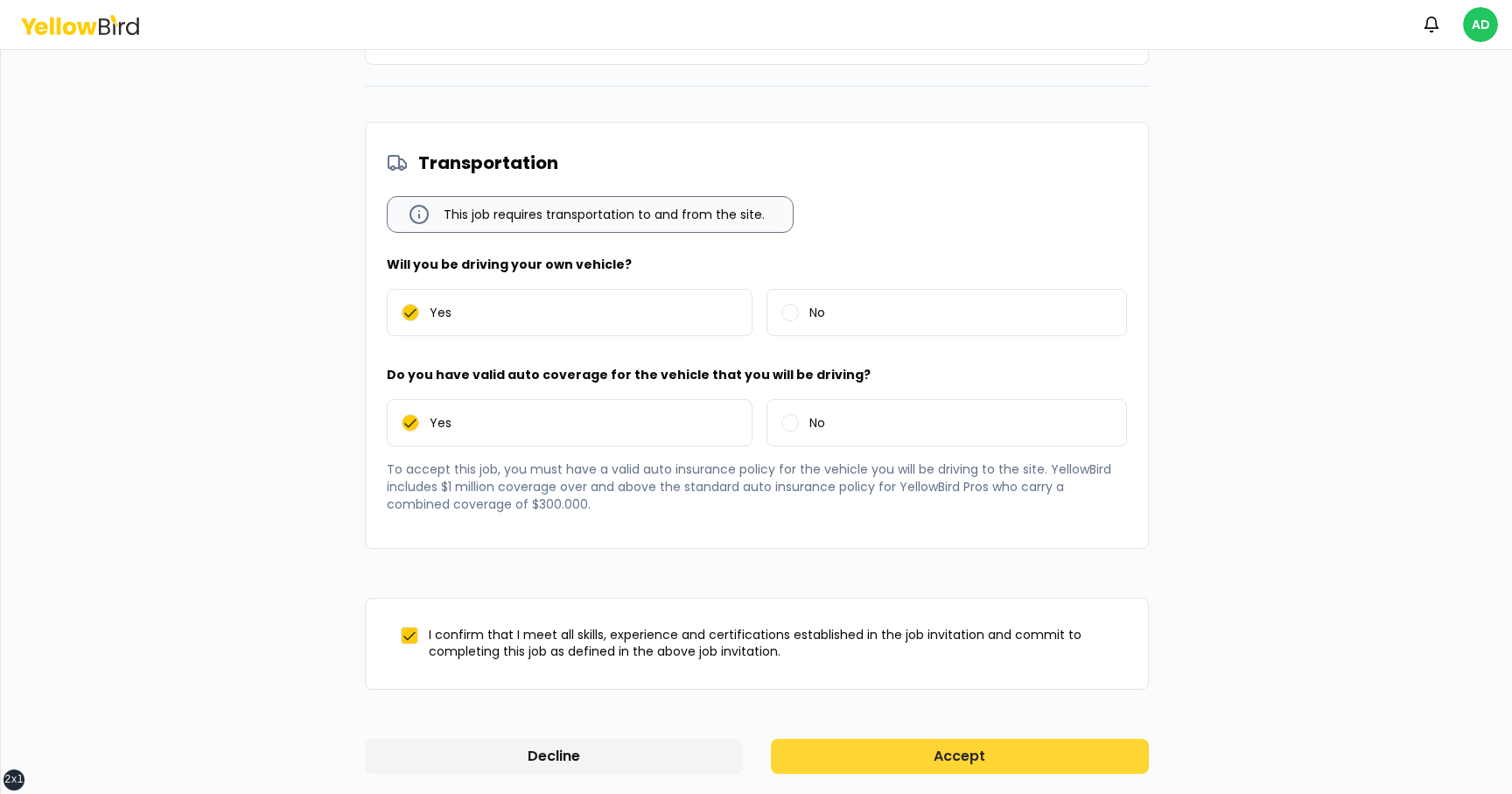 type on "on" 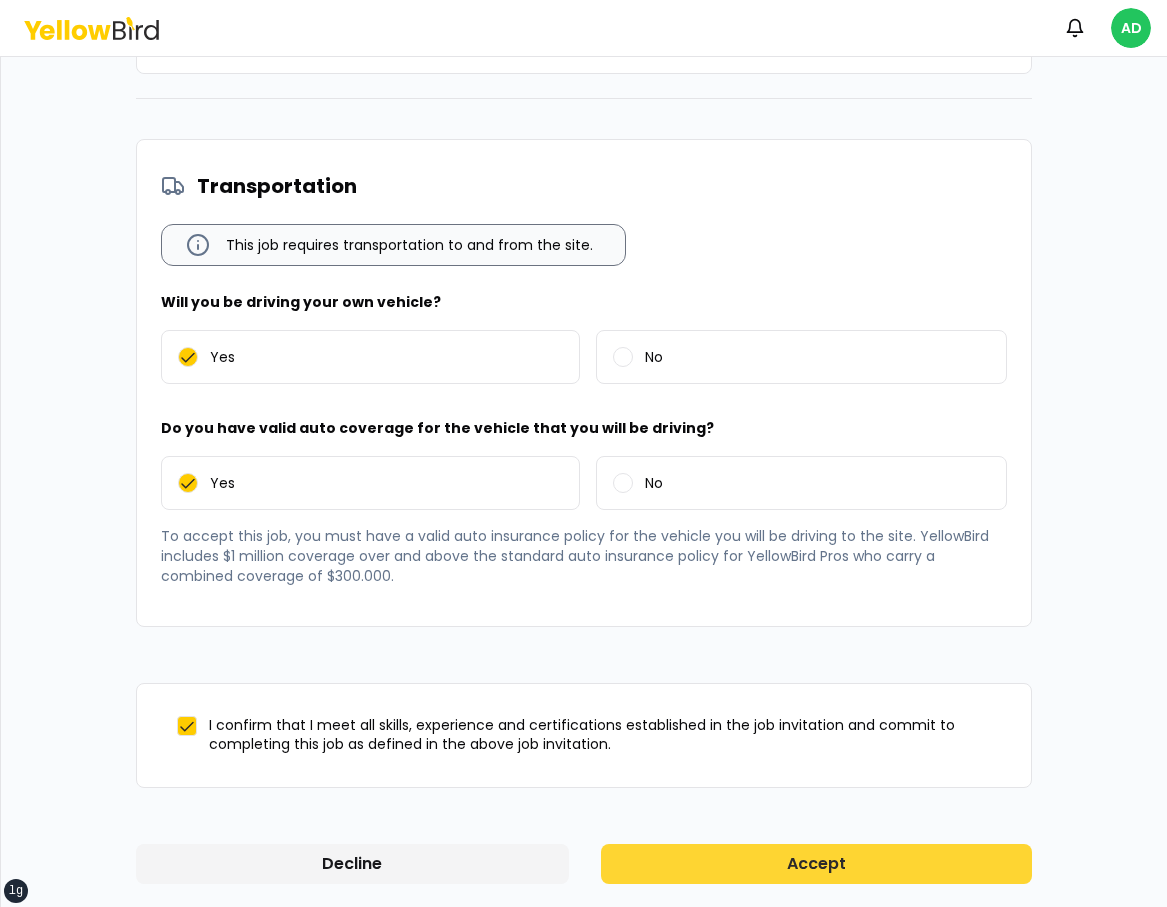click on "Accept" at bounding box center [817, 864] 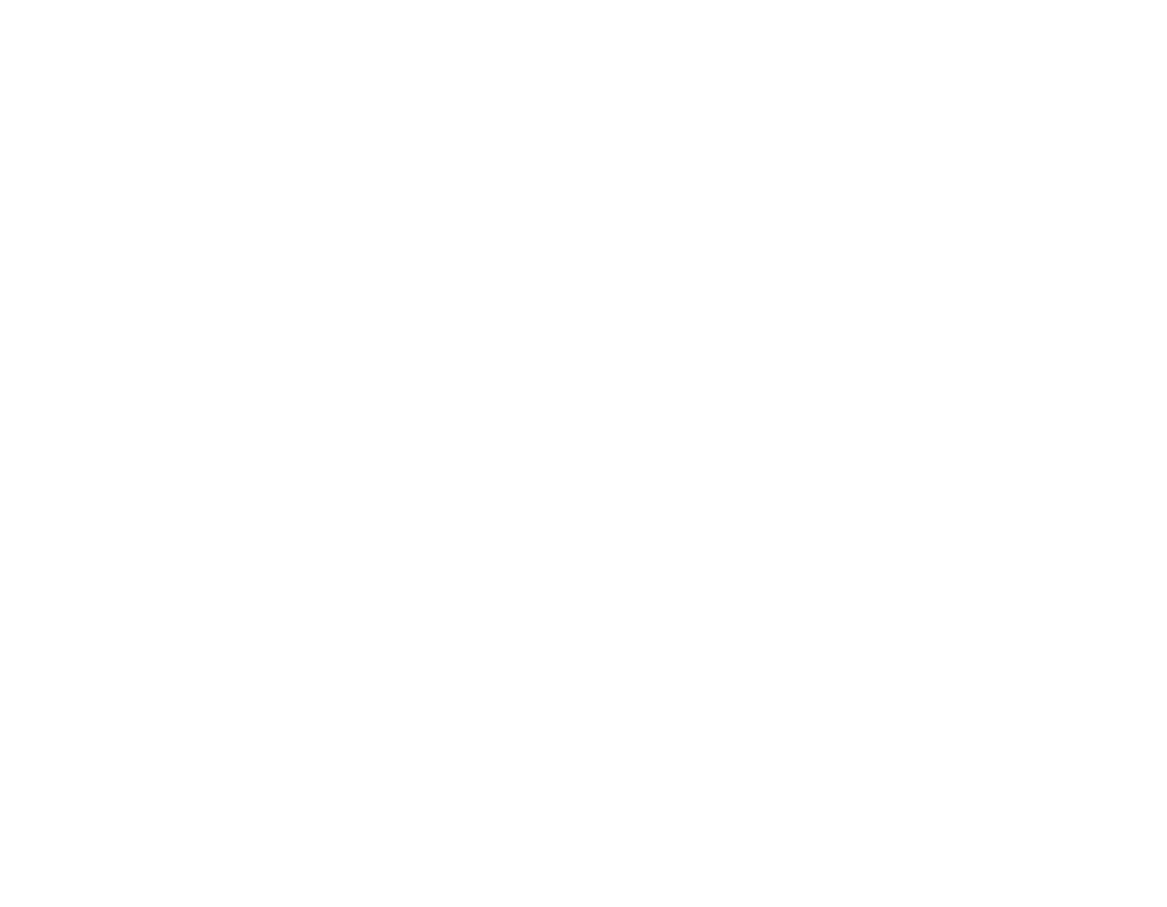 scroll, scrollTop: 0, scrollLeft: 0, axis: both 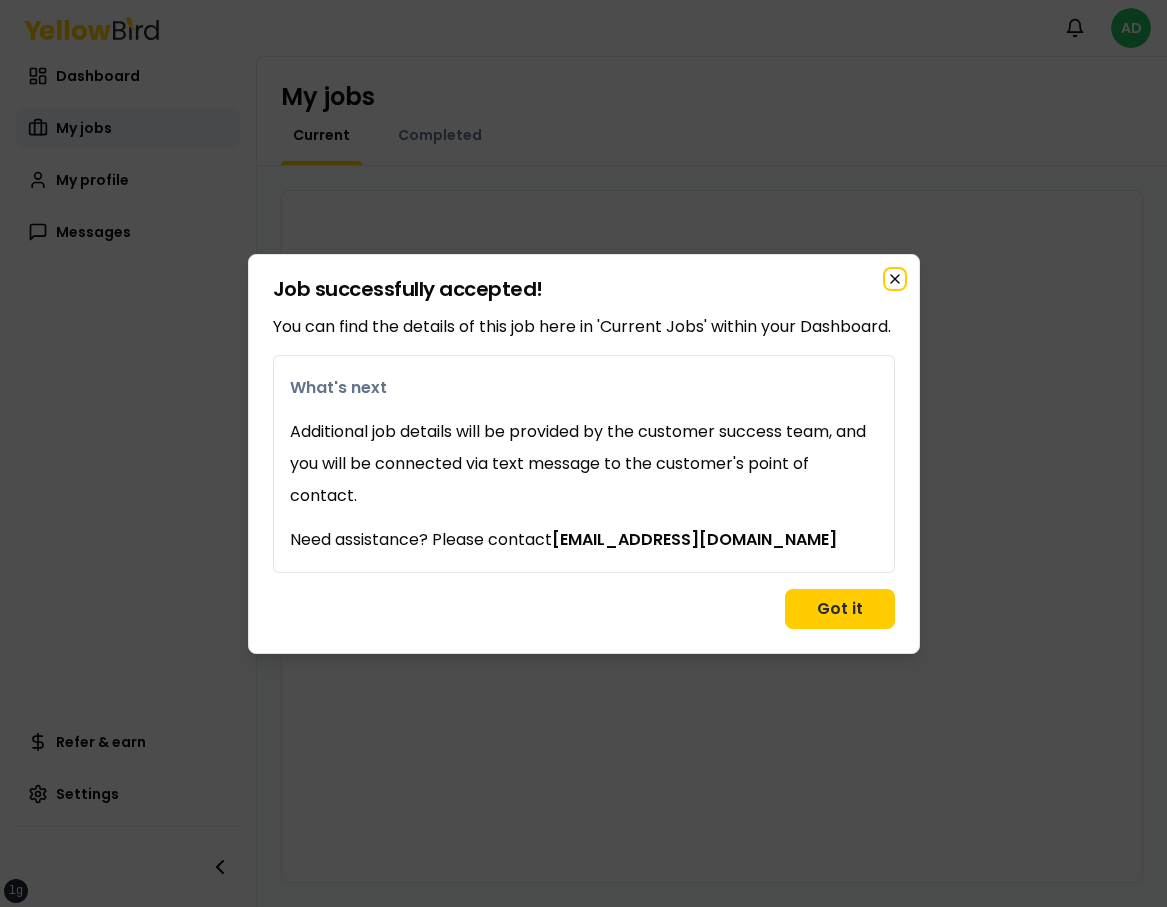click 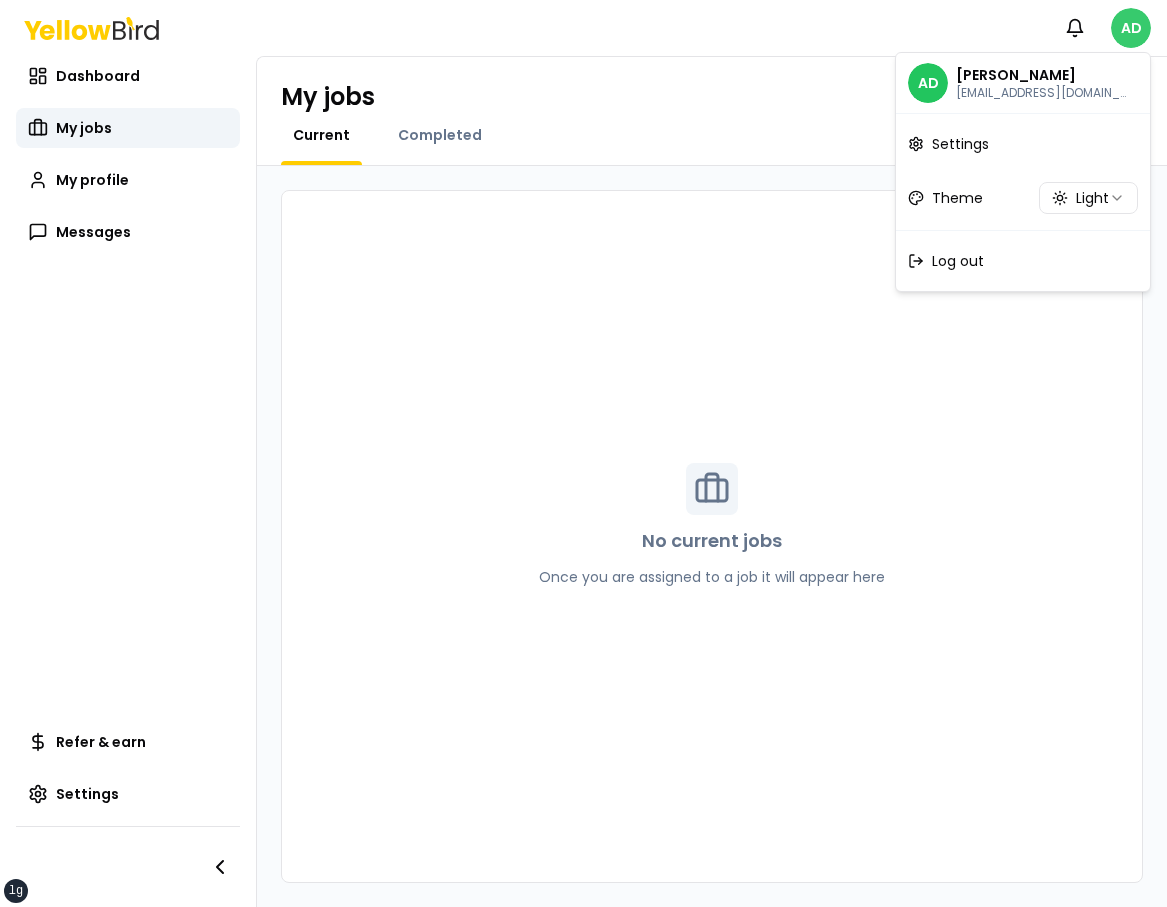 click on "xs sm md lg xl 2xl Notifications AD Dashboard My jobs My profile Messages Refer & earn Settings My jobs Current Completed No current jobs Once you are assigned to a job it will appear here
AD Alex Dixon adixon+pro1@goyellowbird.com Settings Theme Light Log out" at bounding box center (583, 453) 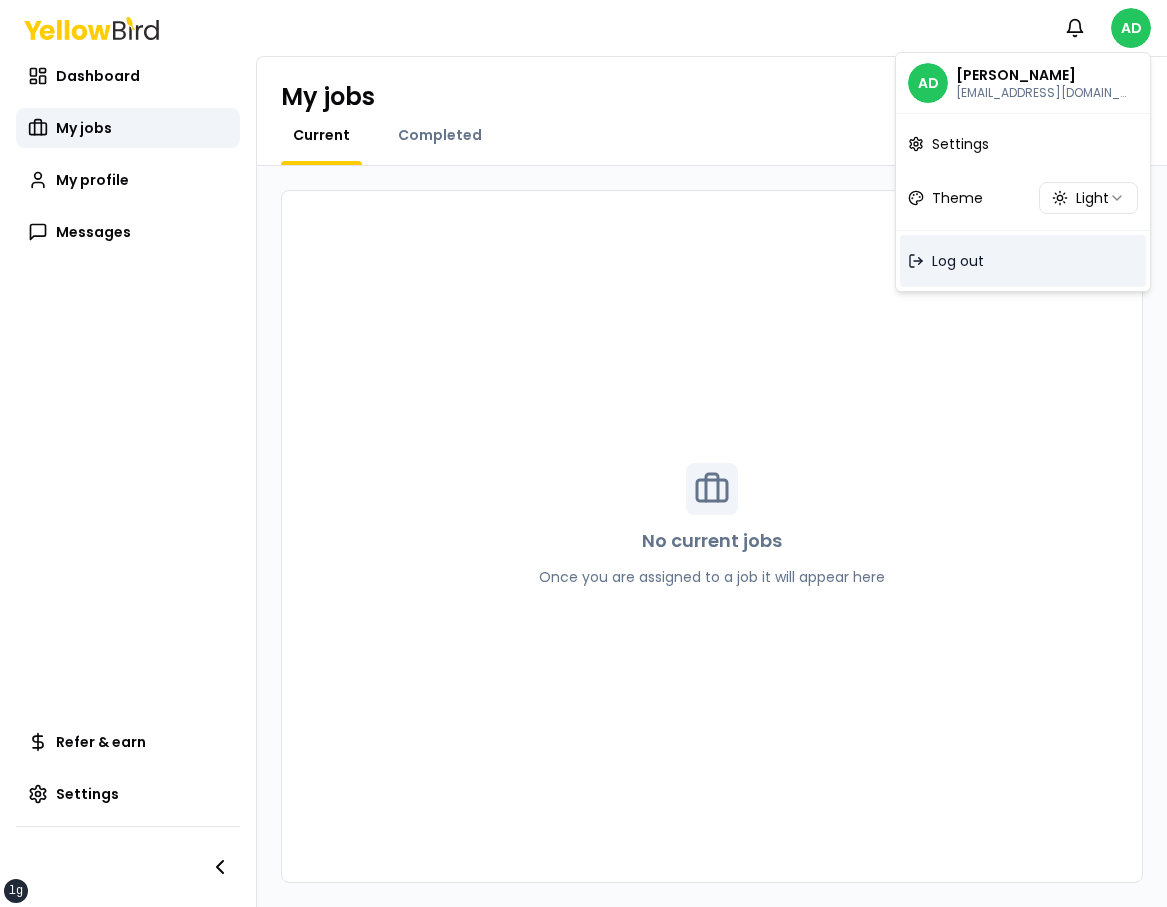 click on "Log out" at bounding box center (1023, 261) 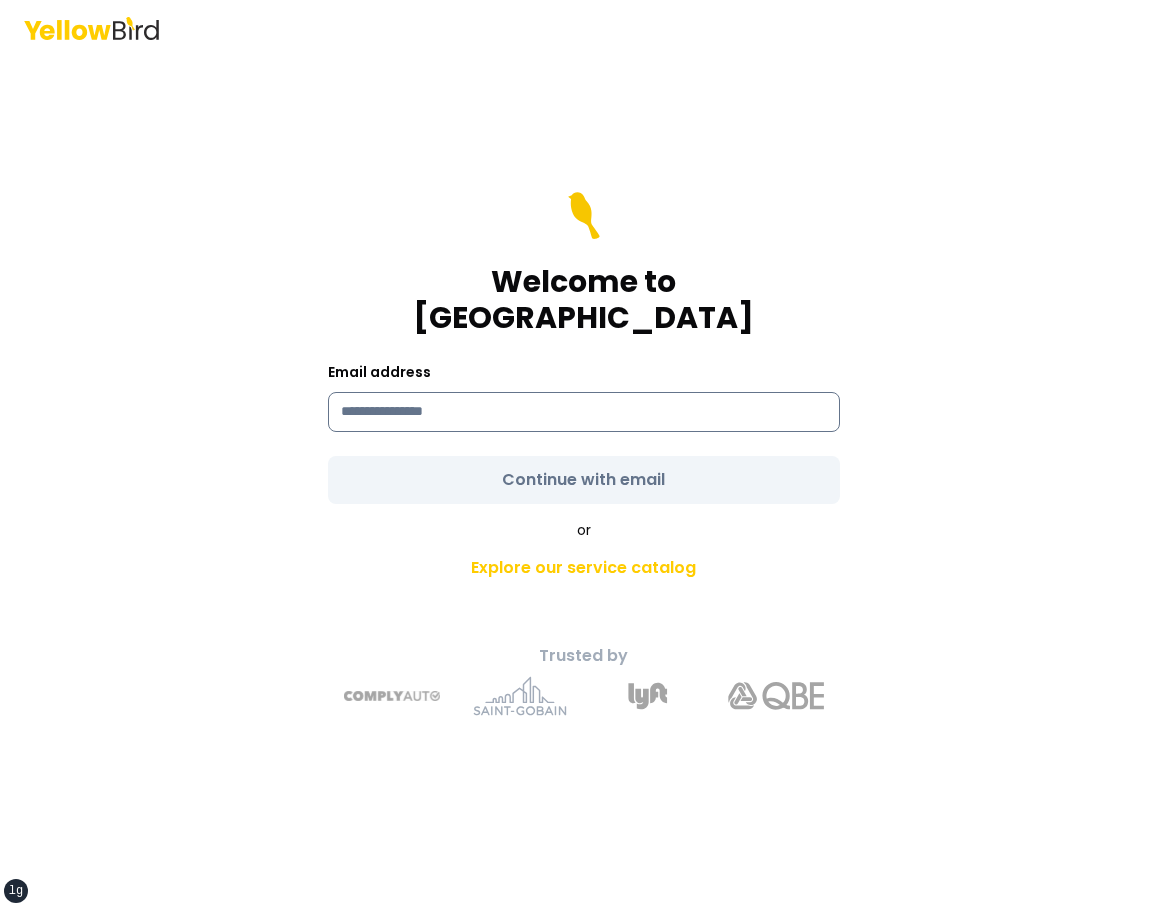 click at bounding box center [584, 412] 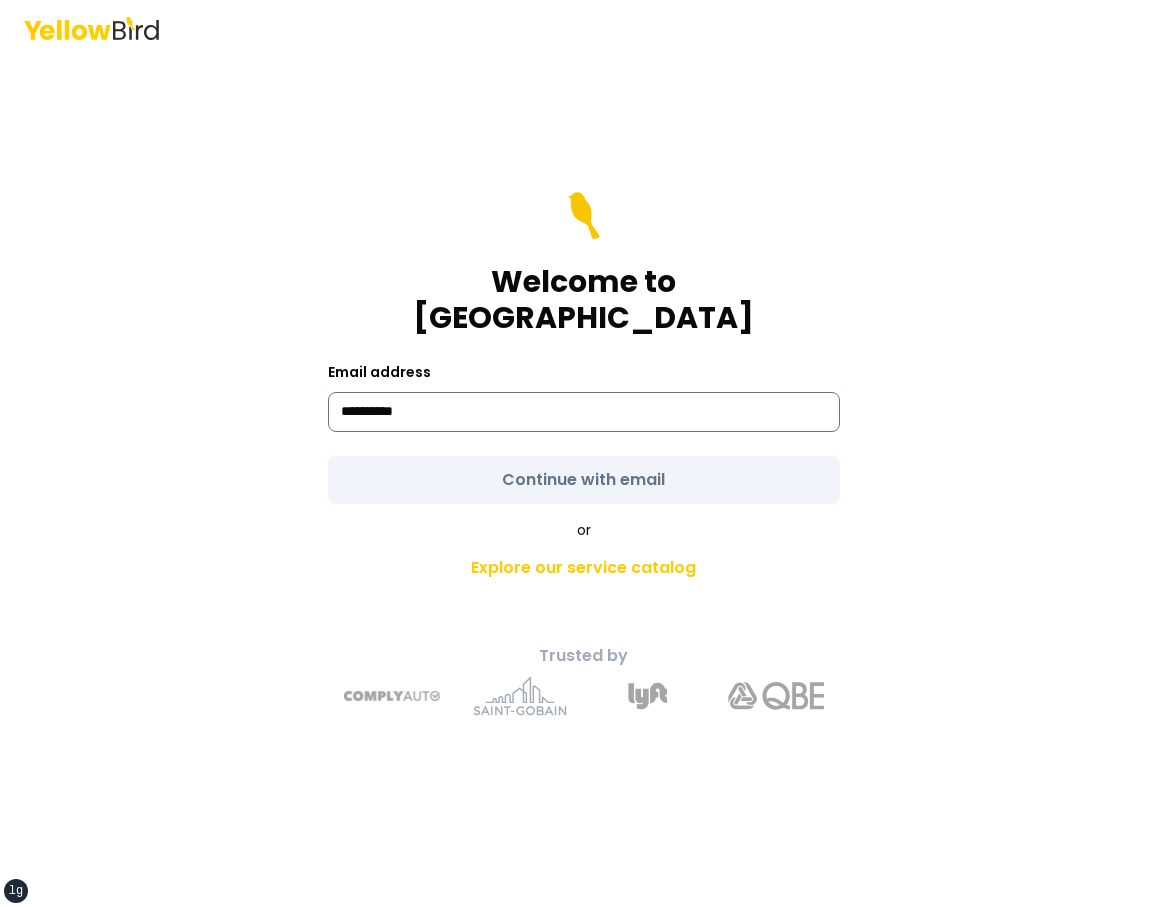 type on "**********" 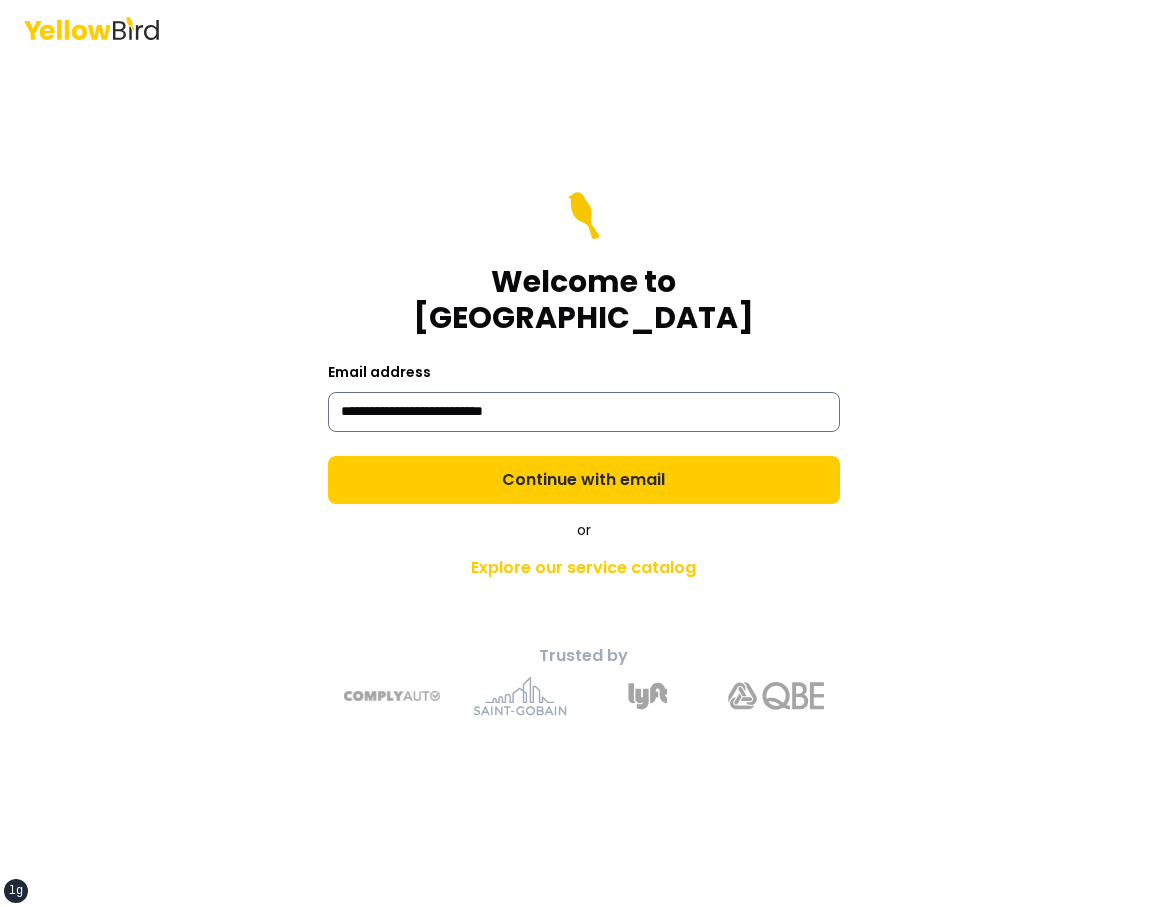click on "Continue with email" at bounding box center [584, 480] 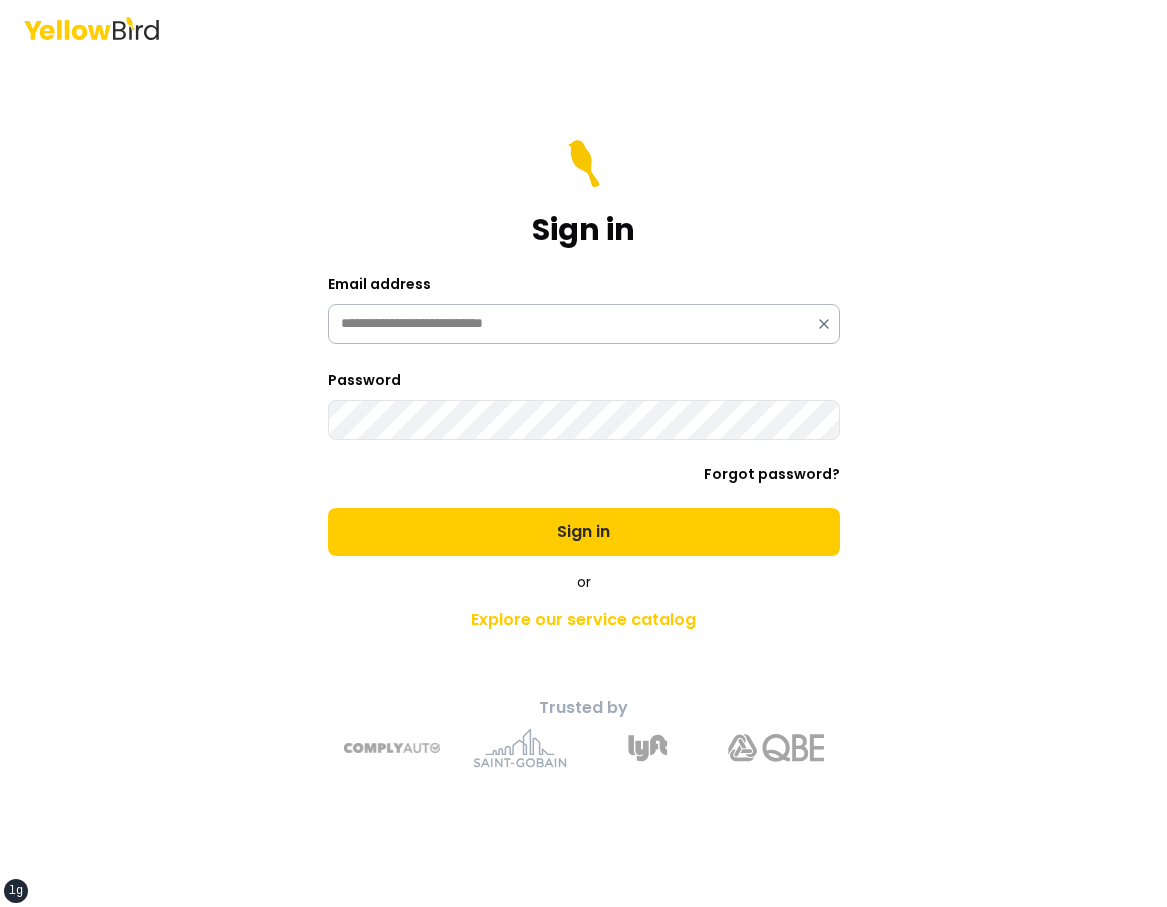 click on "Sign in" at bounding box center [584, 532] 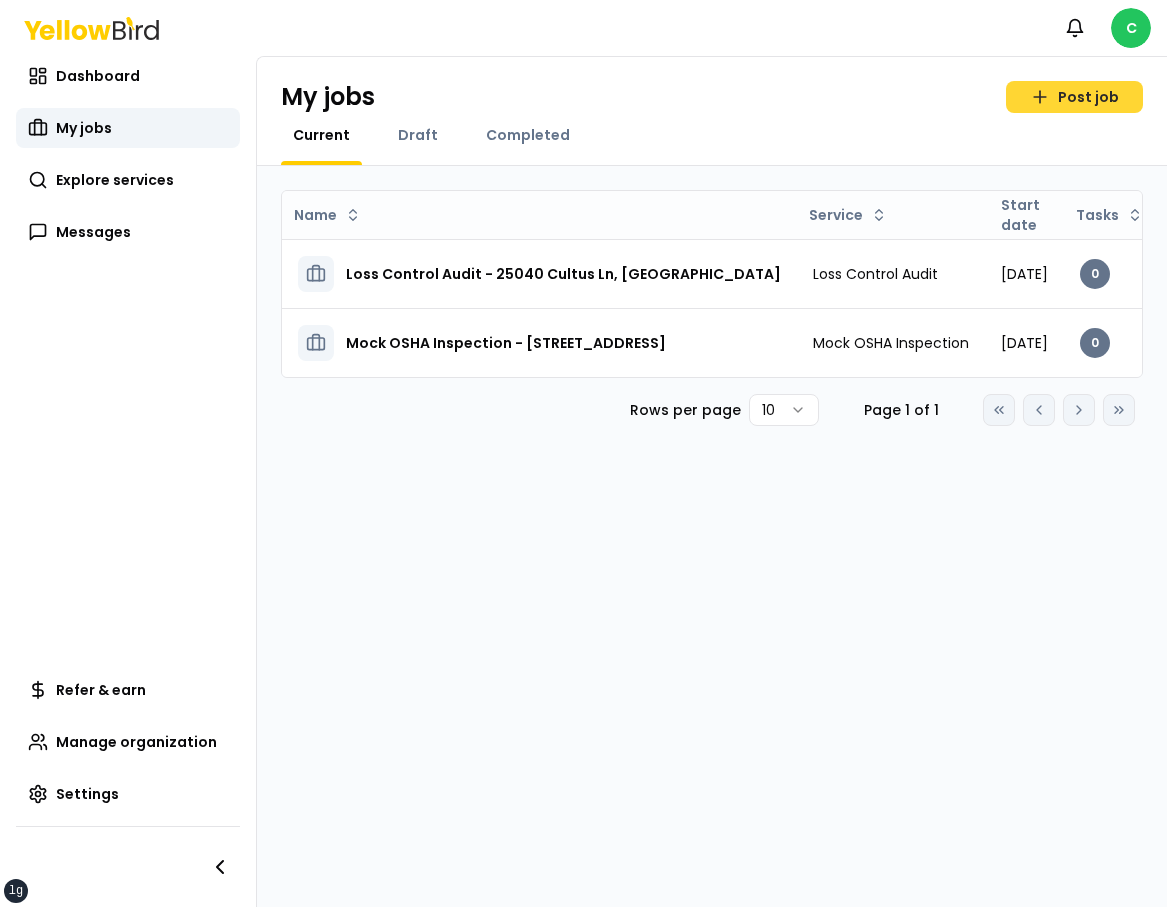 click on "Post job" at bounding box center [1074, 97] 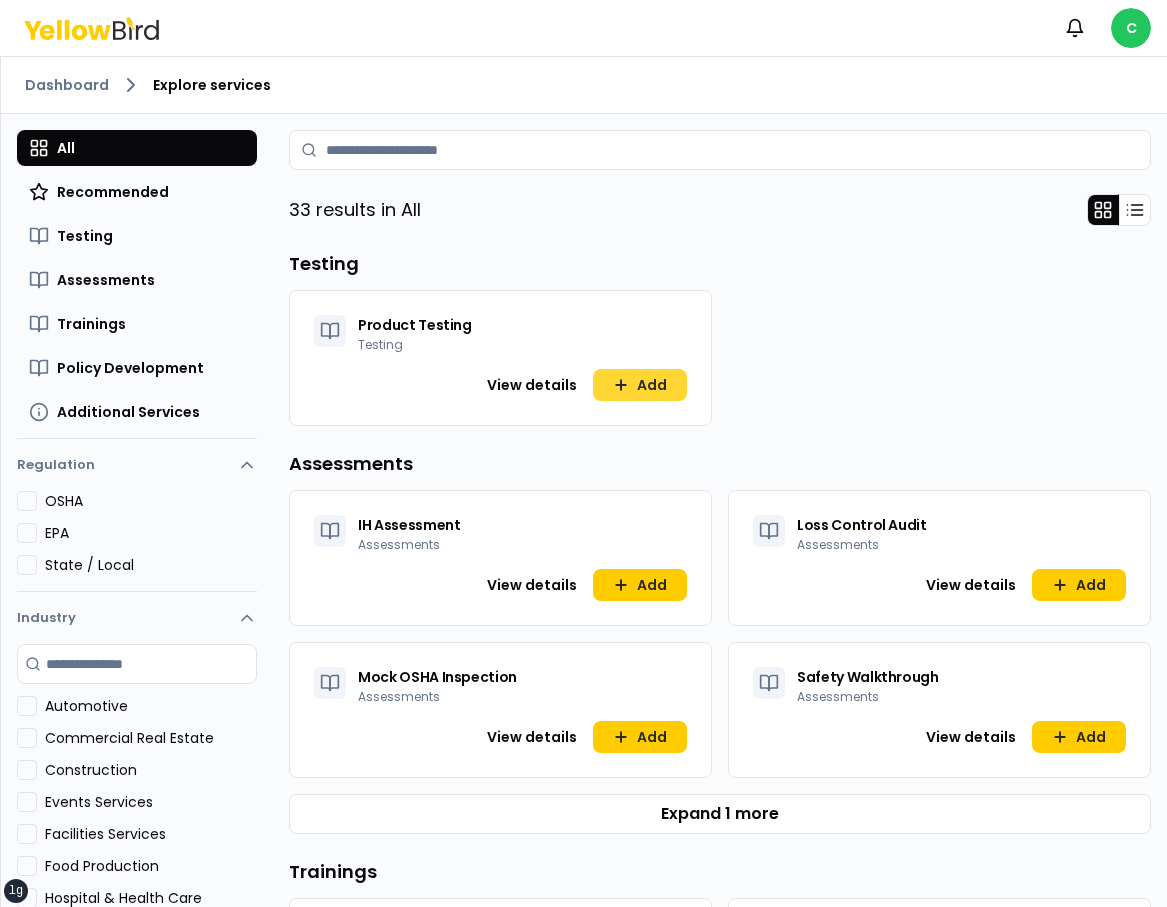 click on "Add" at bounding box center [640, 385] 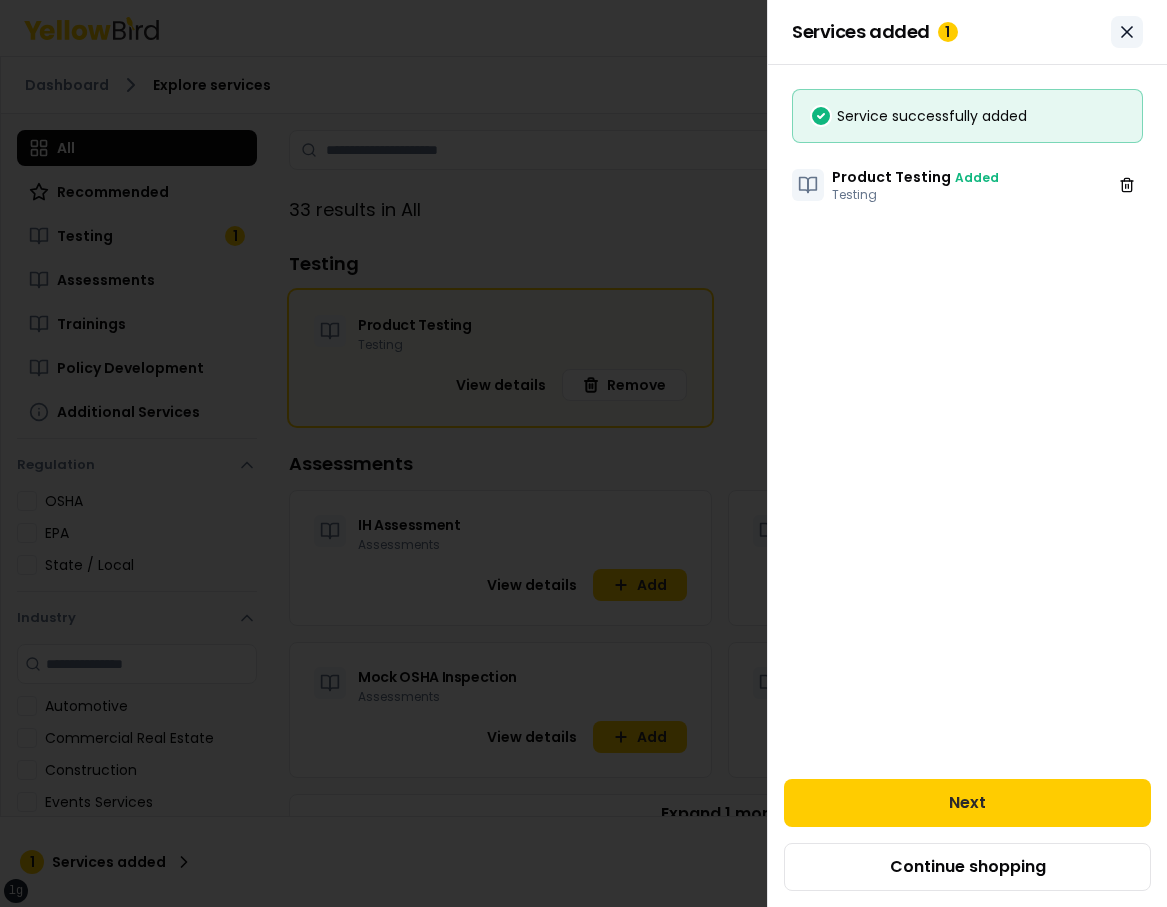 click 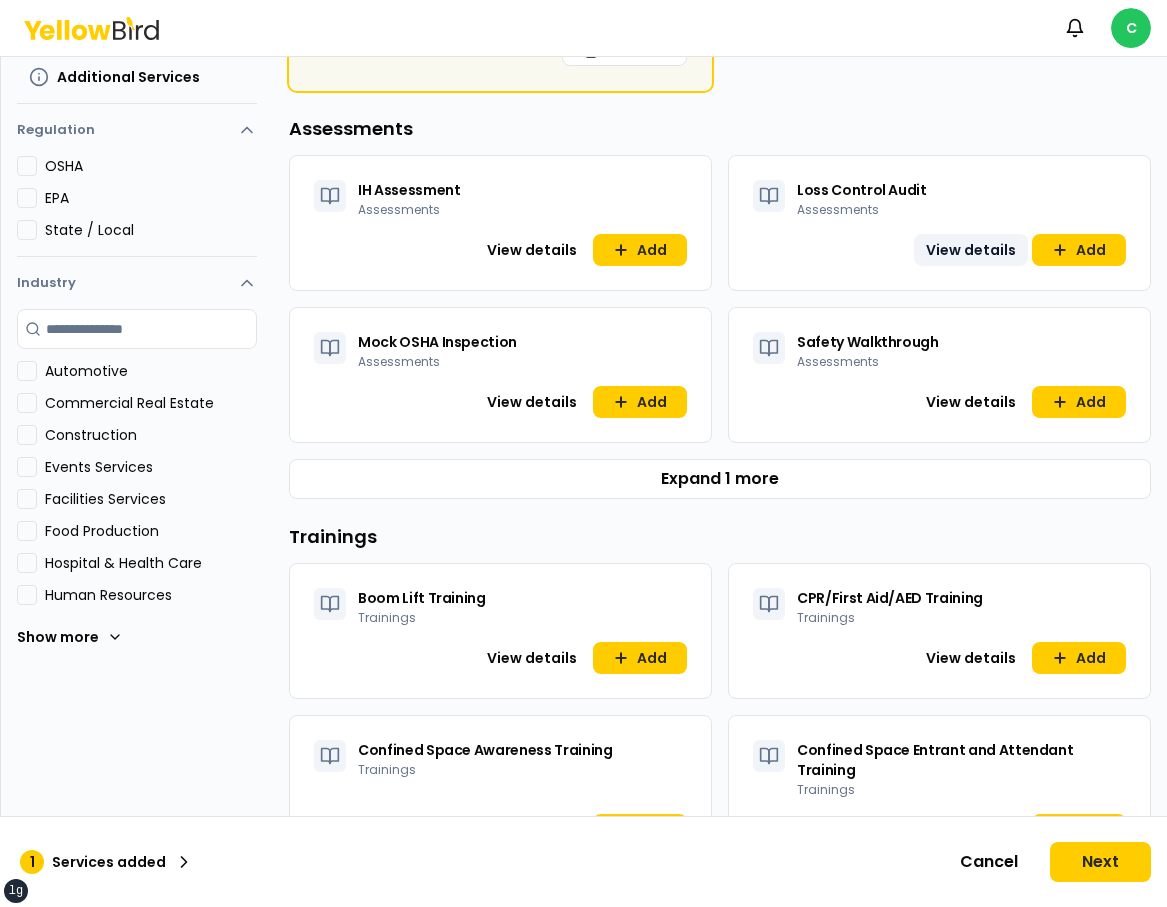 scroll, scrollTop: 192, scrollLeft: 0, axis: vertical 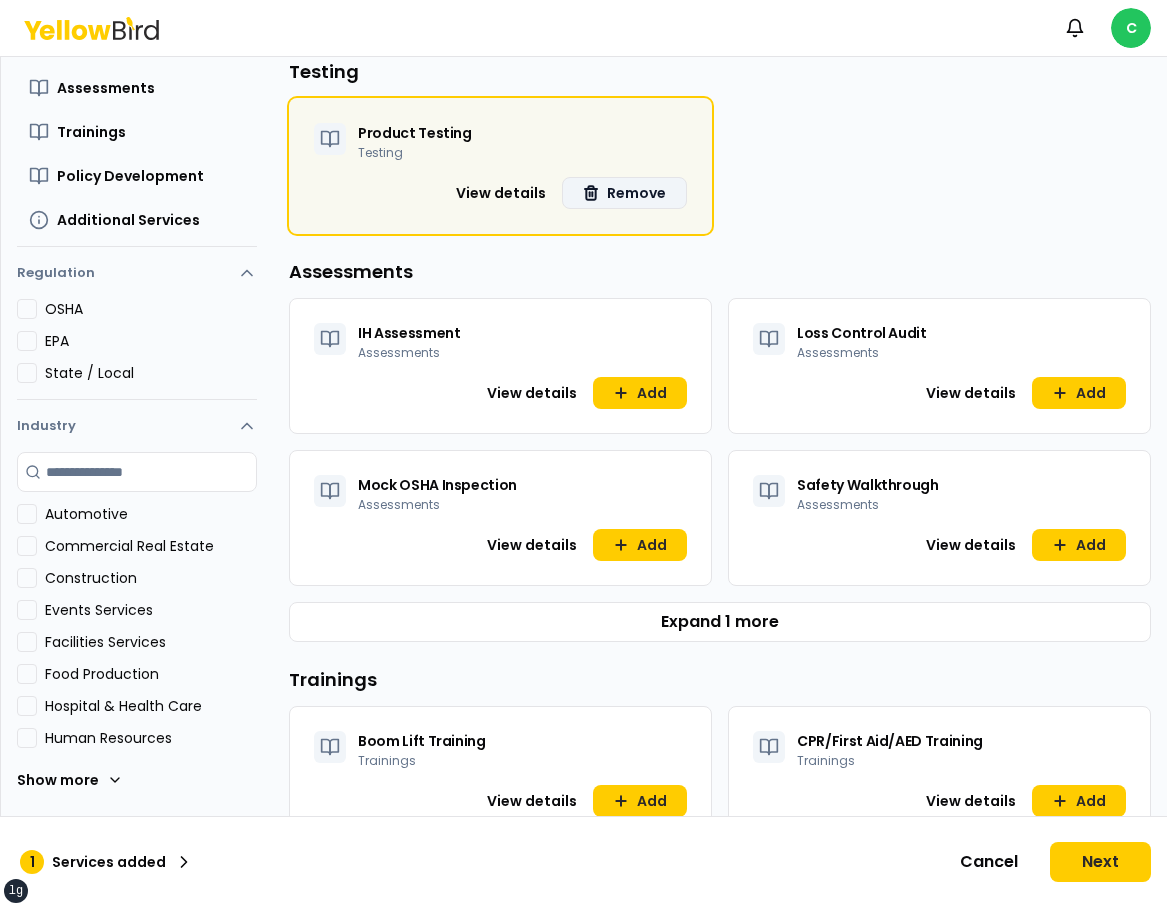 click on "Remove" at bounding box center [624, 193] 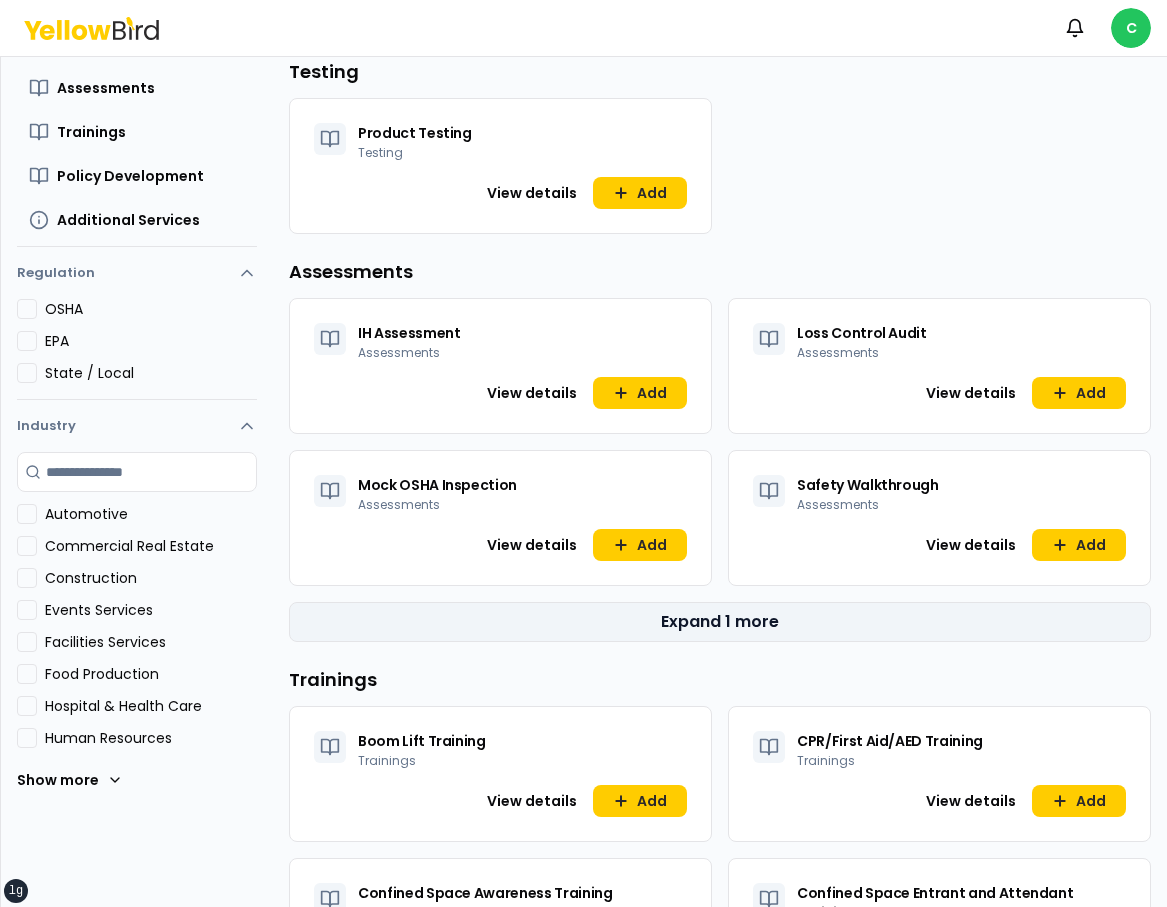 scroll, scrollTop: 259, scrollLeft: 0, axis: vertical 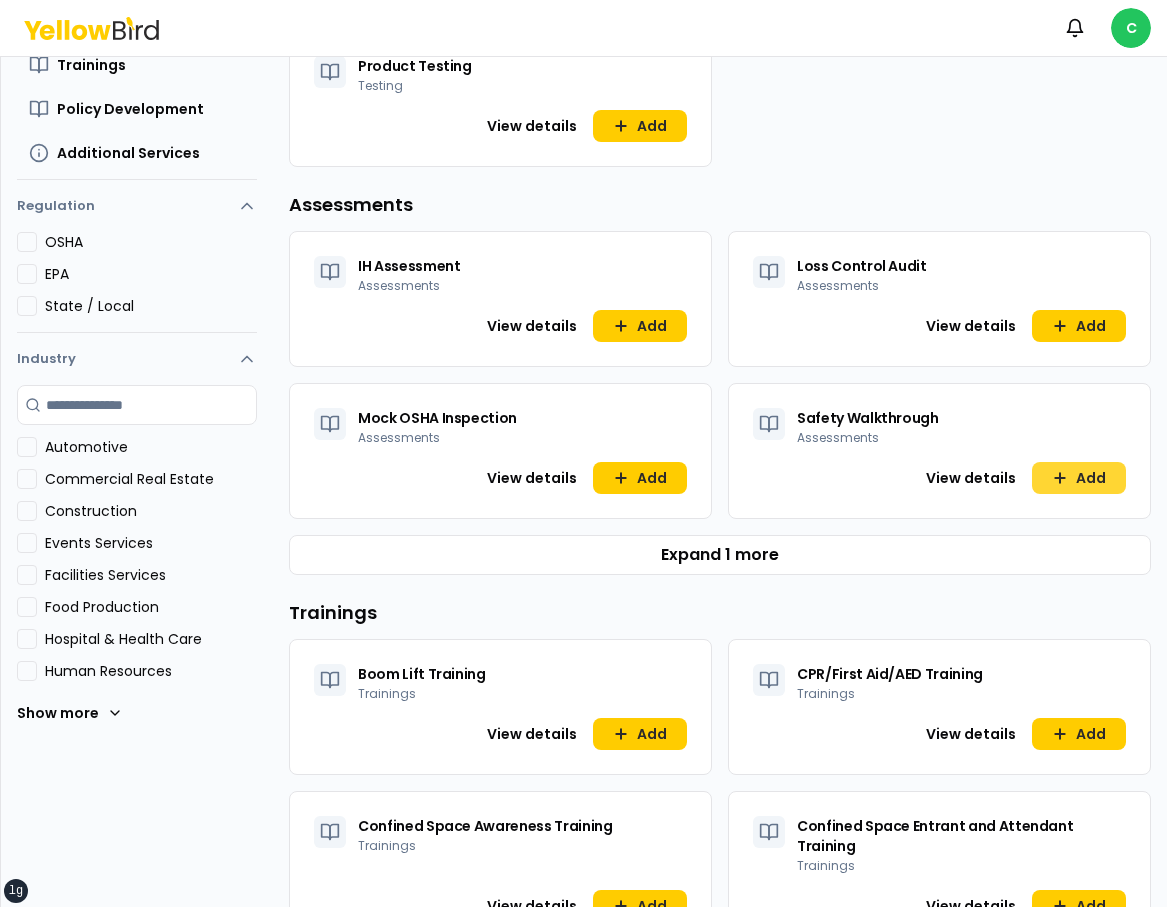 click on "Add" at bounding box center [1079, 478] 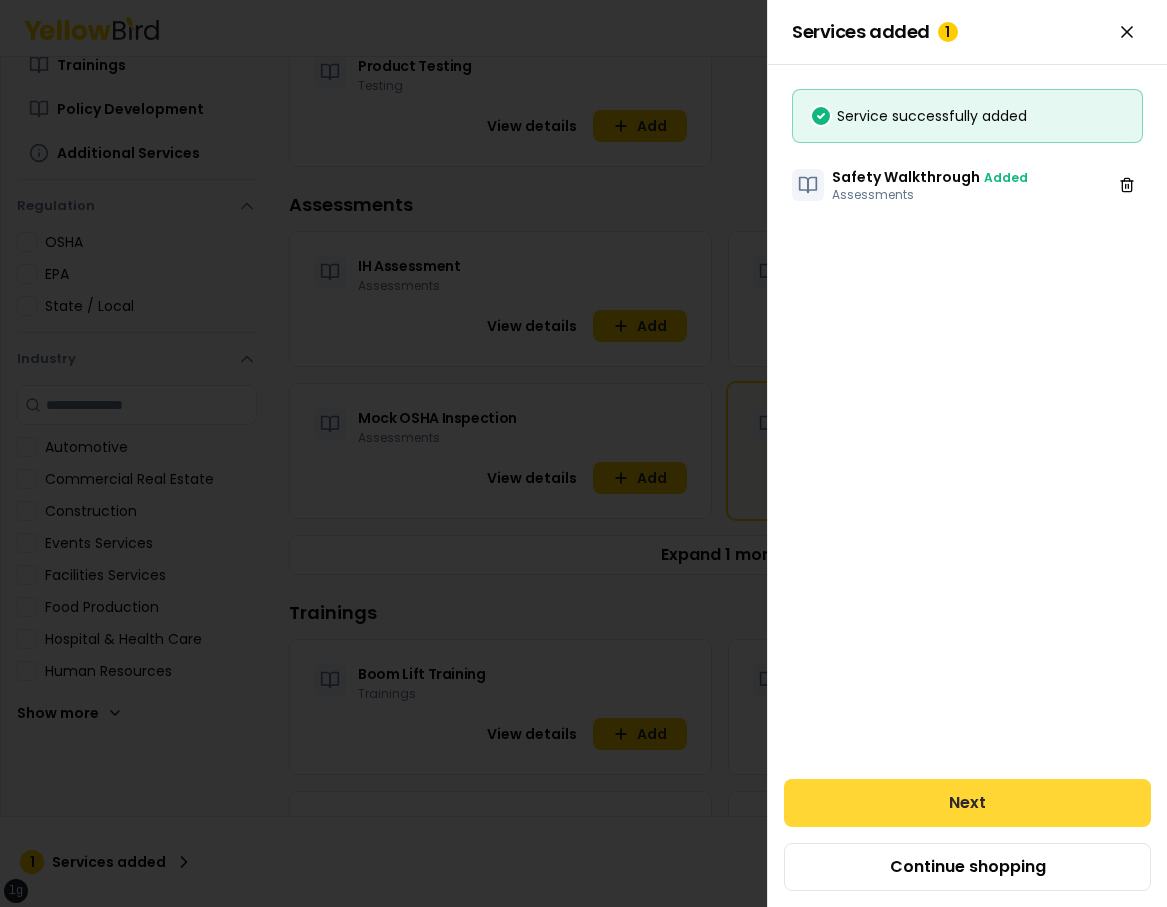 click on "Next" at bounding box center [967, 803] 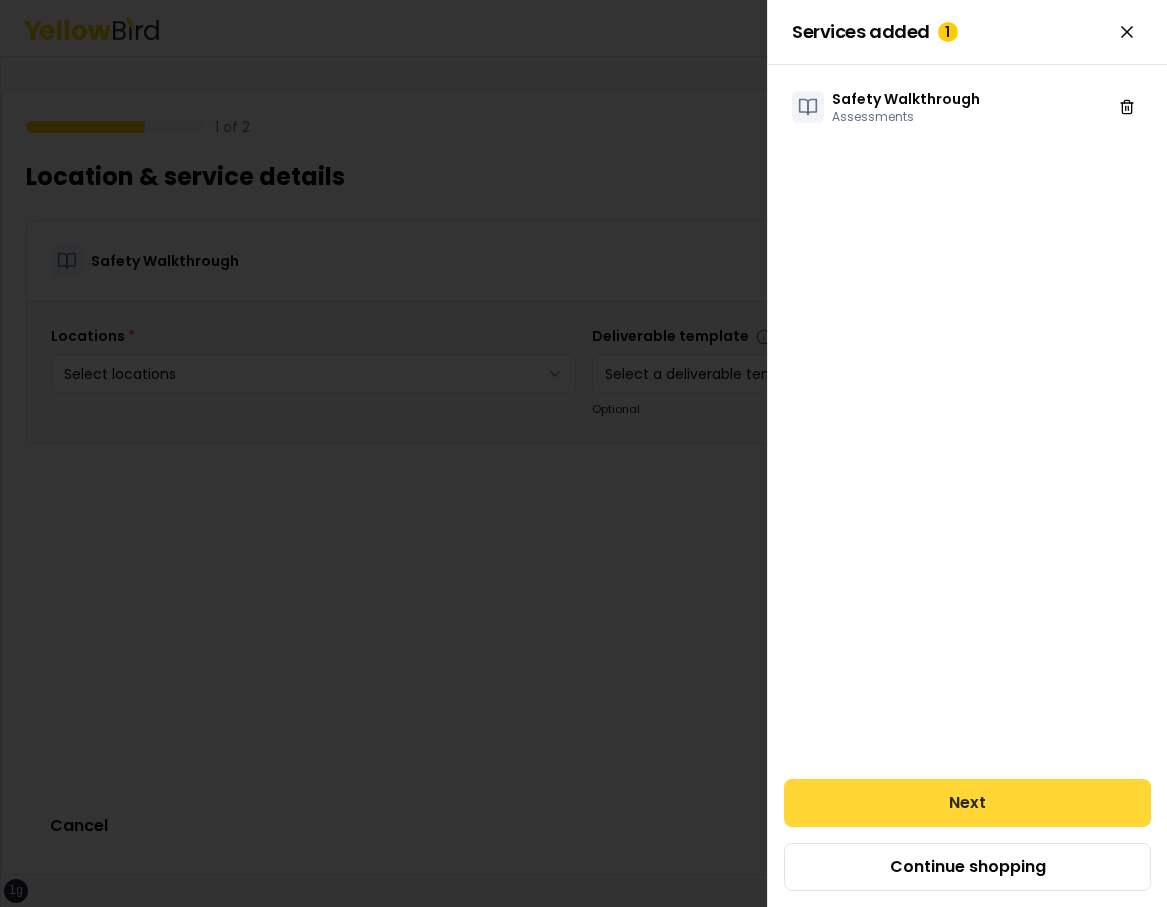 scroll, scrollTop: 0, scrollLeft: 0, axis: both 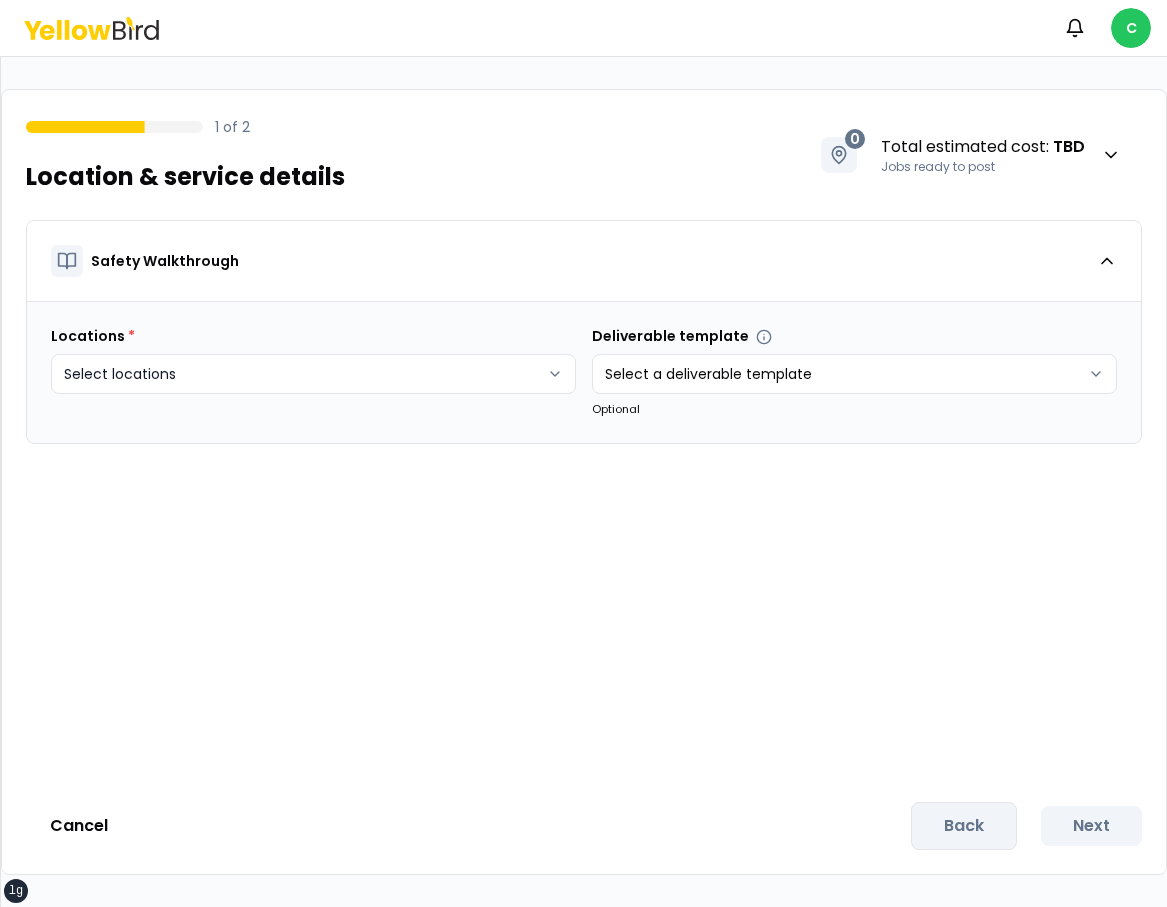 click on "xs sm md lg xl 2xl Notifications C 1 of 2 Location & service details 0 Total estimated cost :   TBD Jobs ready to post Safety Walkthrough Locations   * Select locations Deliverable template   Select a deliverable template Optional Cancel Back Next" at bounding box center [583, 453] 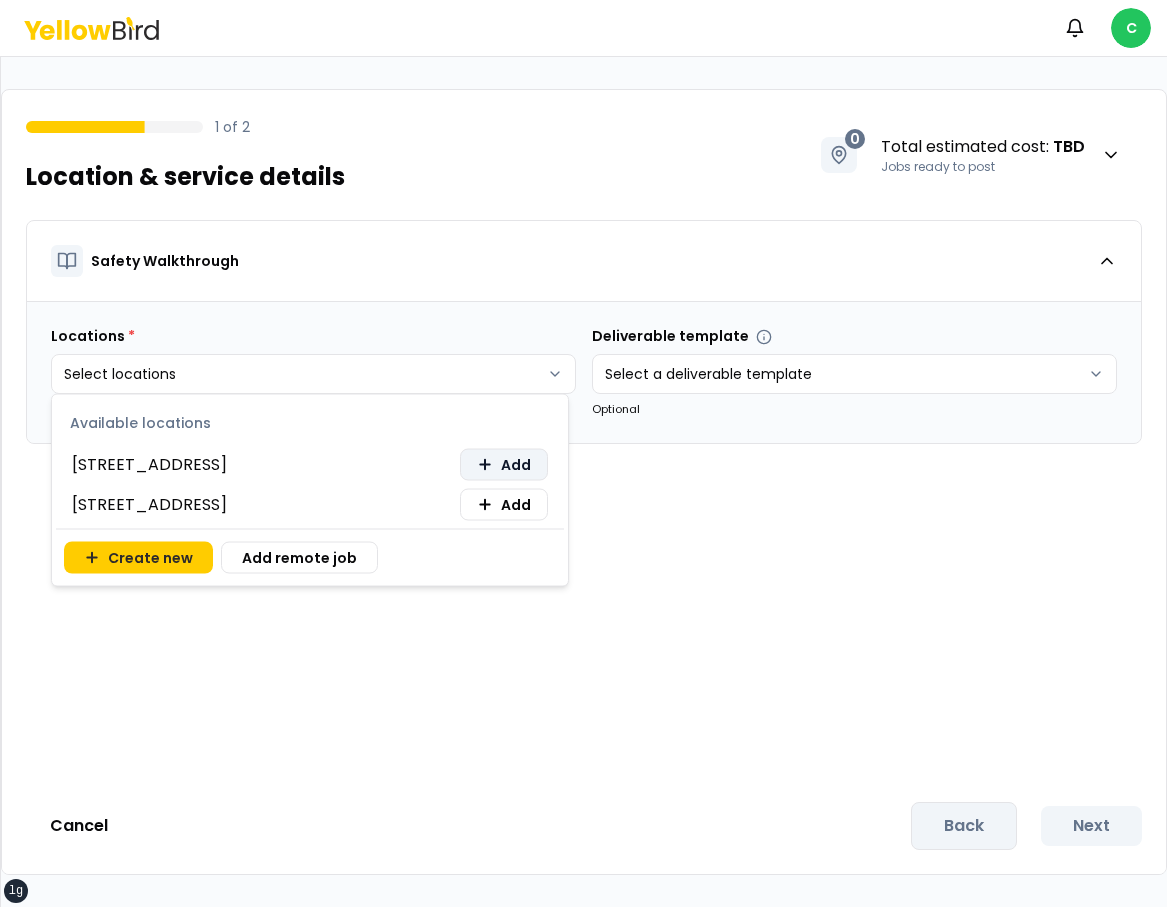 click on "Add" at bounding box center (516, 465) 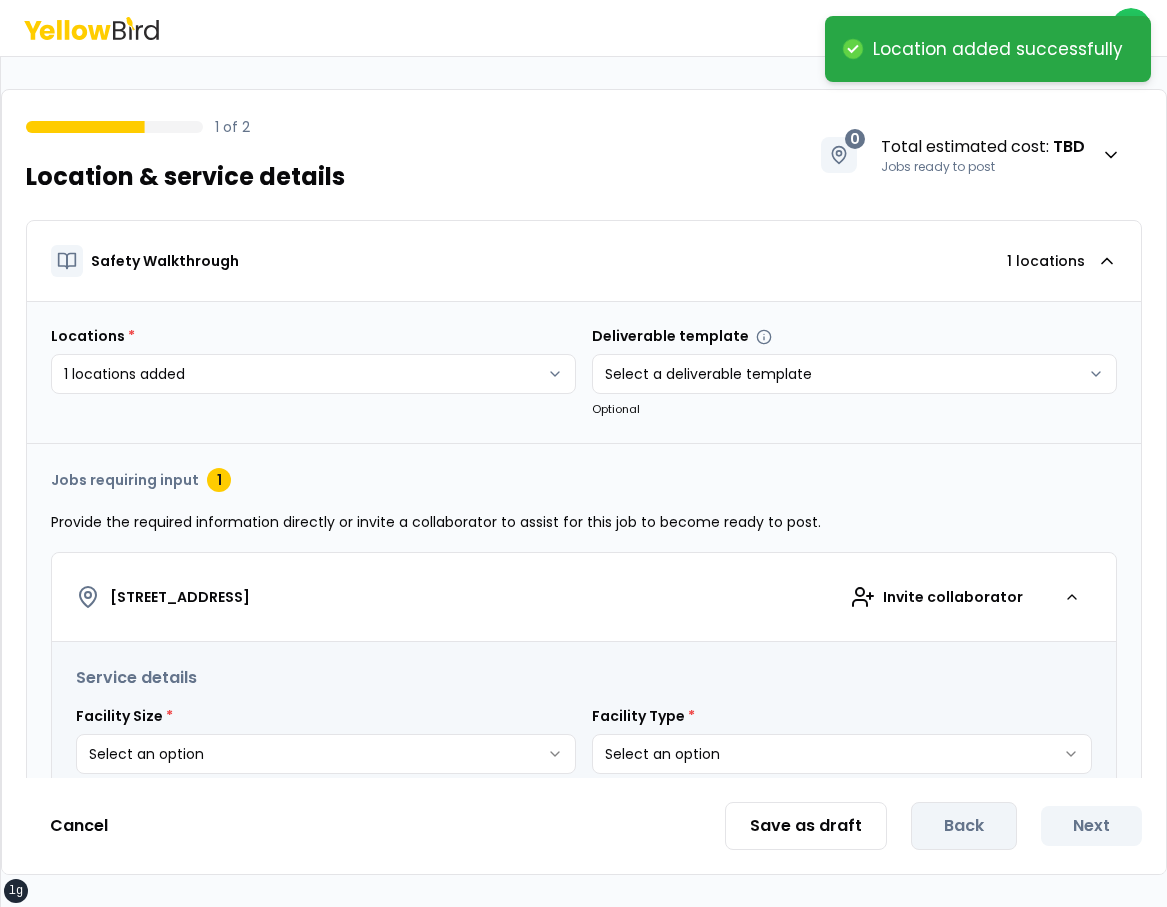click on "**********" at bounding box center (583, 453) 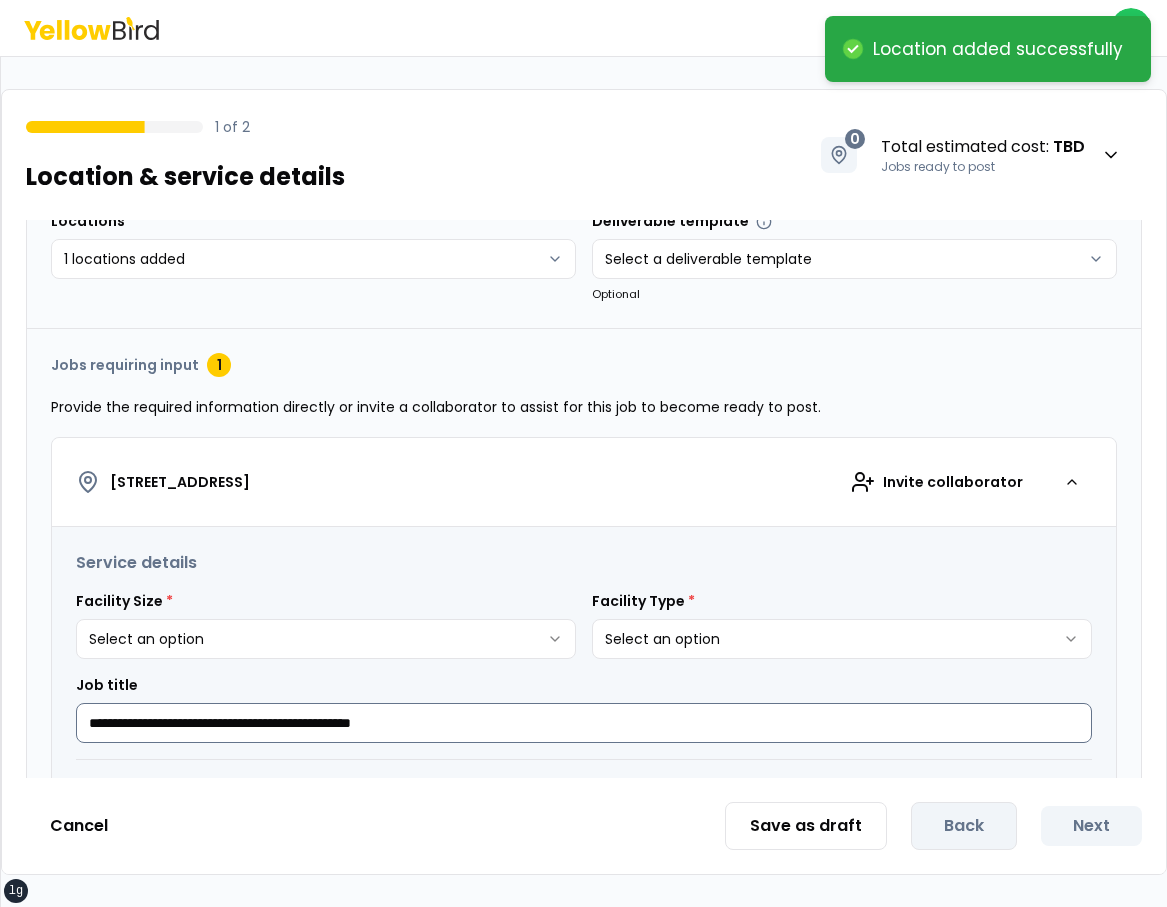 scroll, scrollTop: 321, scrollLeft: 0, axis: vertical 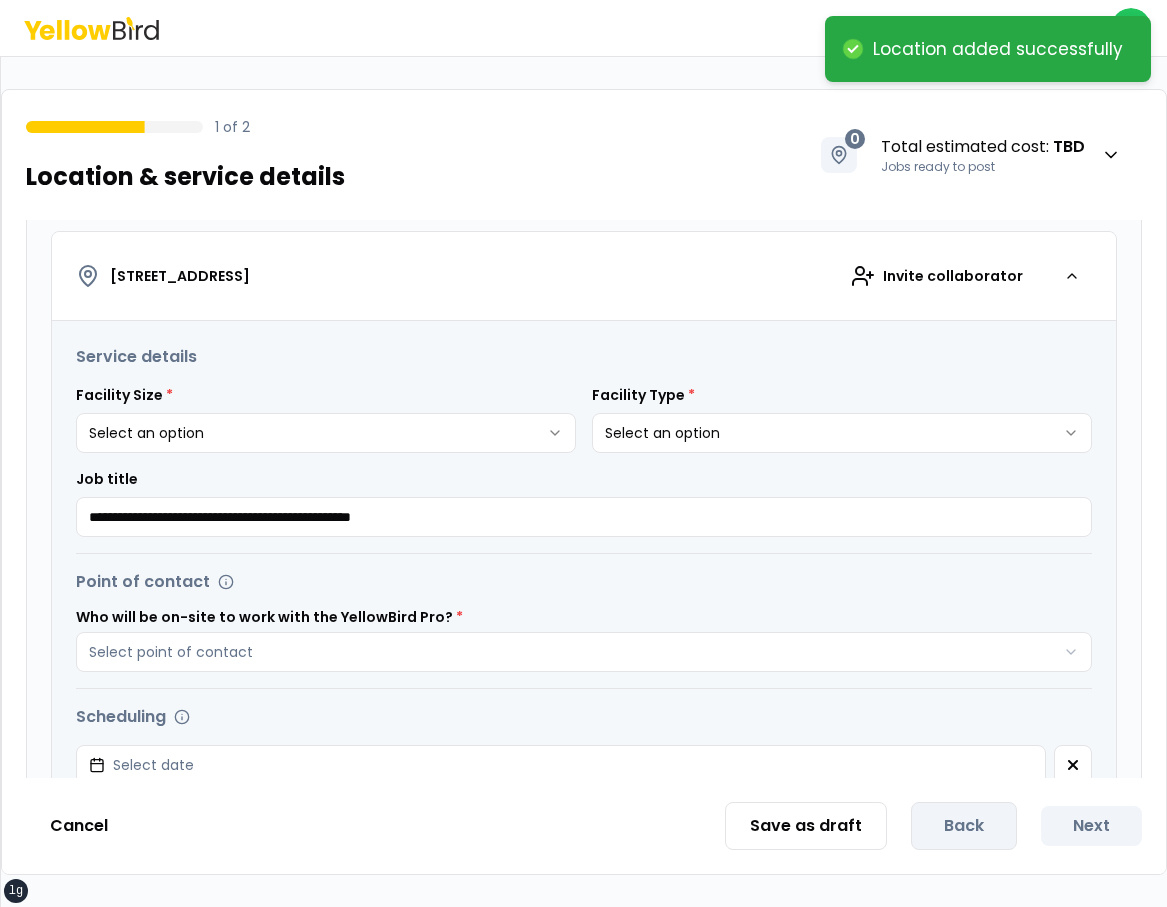 click on "**********" at bounding box center [326, 419] 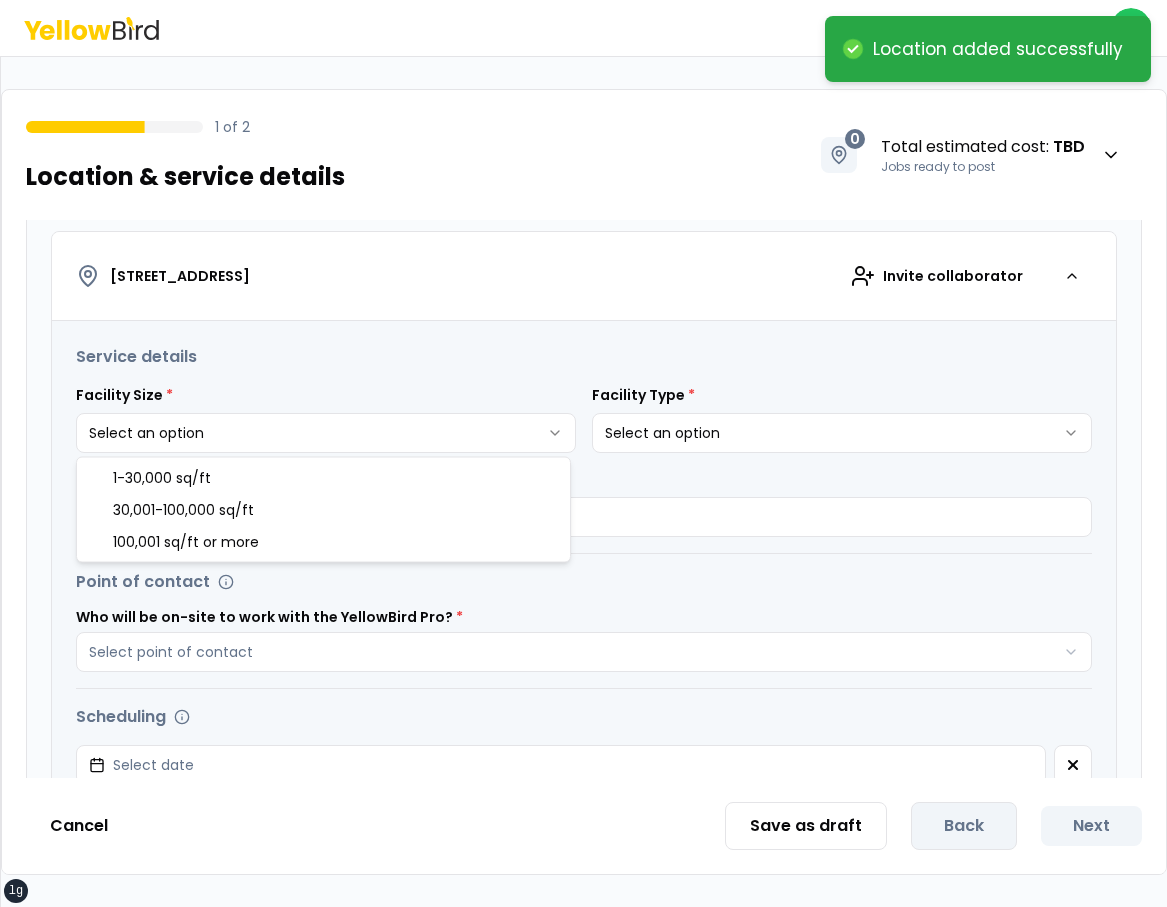 click on "**********" at bounding box center [583, 453] 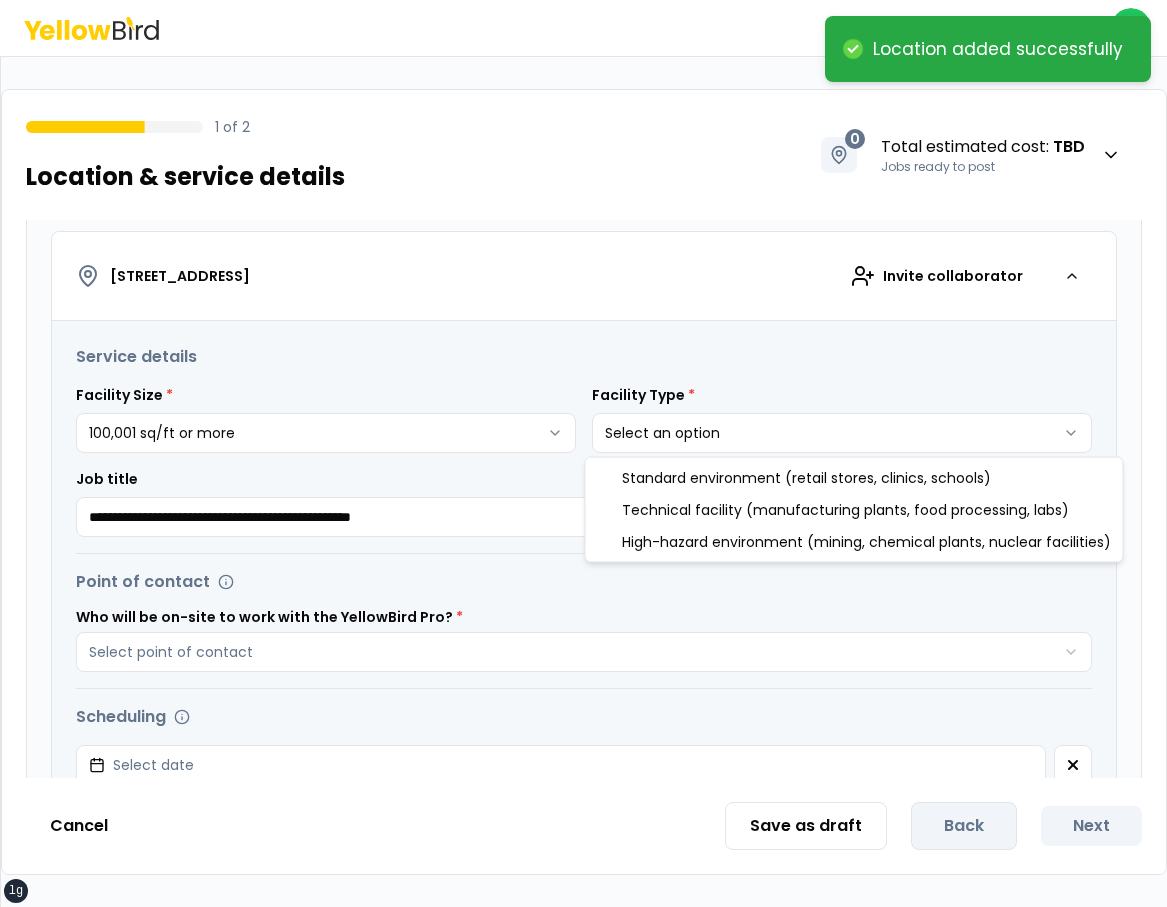 click on "**********" at bounding box center (583, 453) 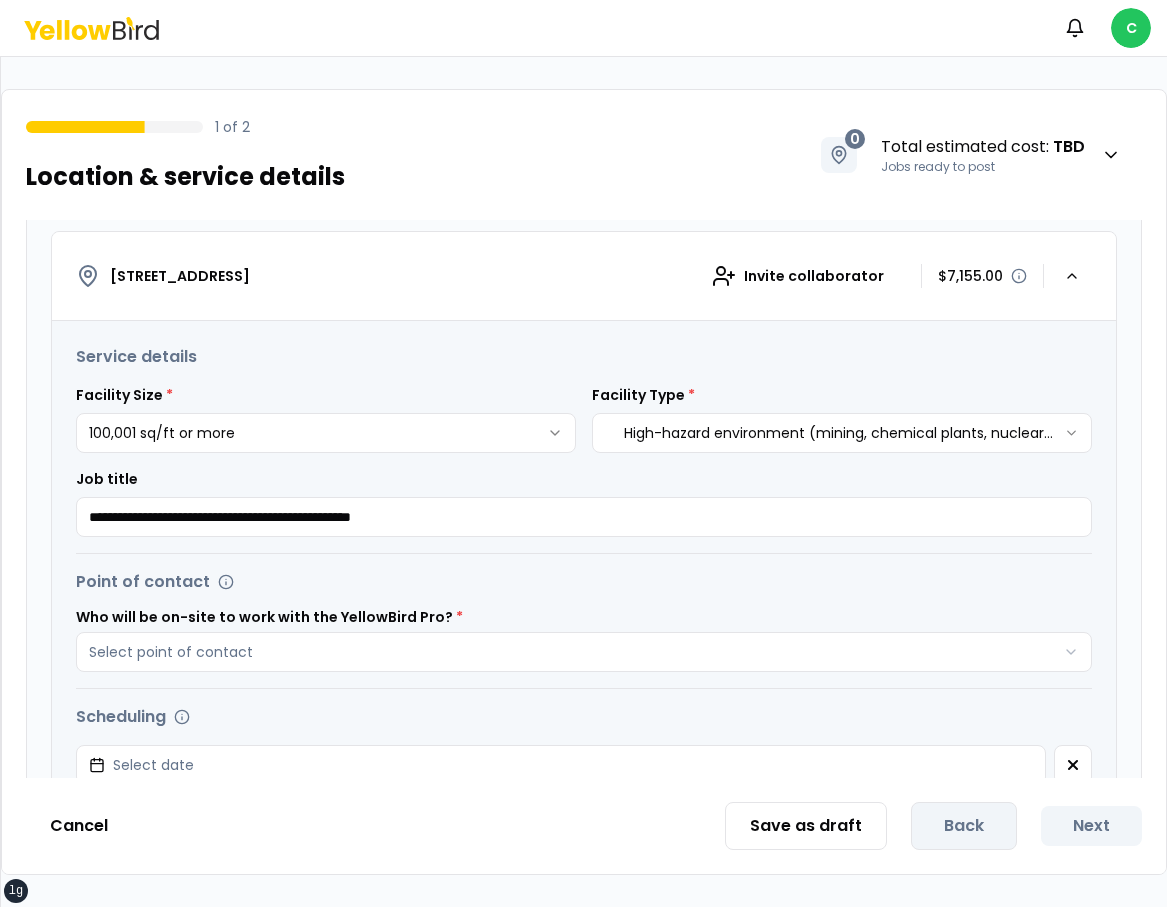 click on "Who will be on-site to work with the YellowBird Pro?   * Select point of contact" at bounding box center (584, 641) 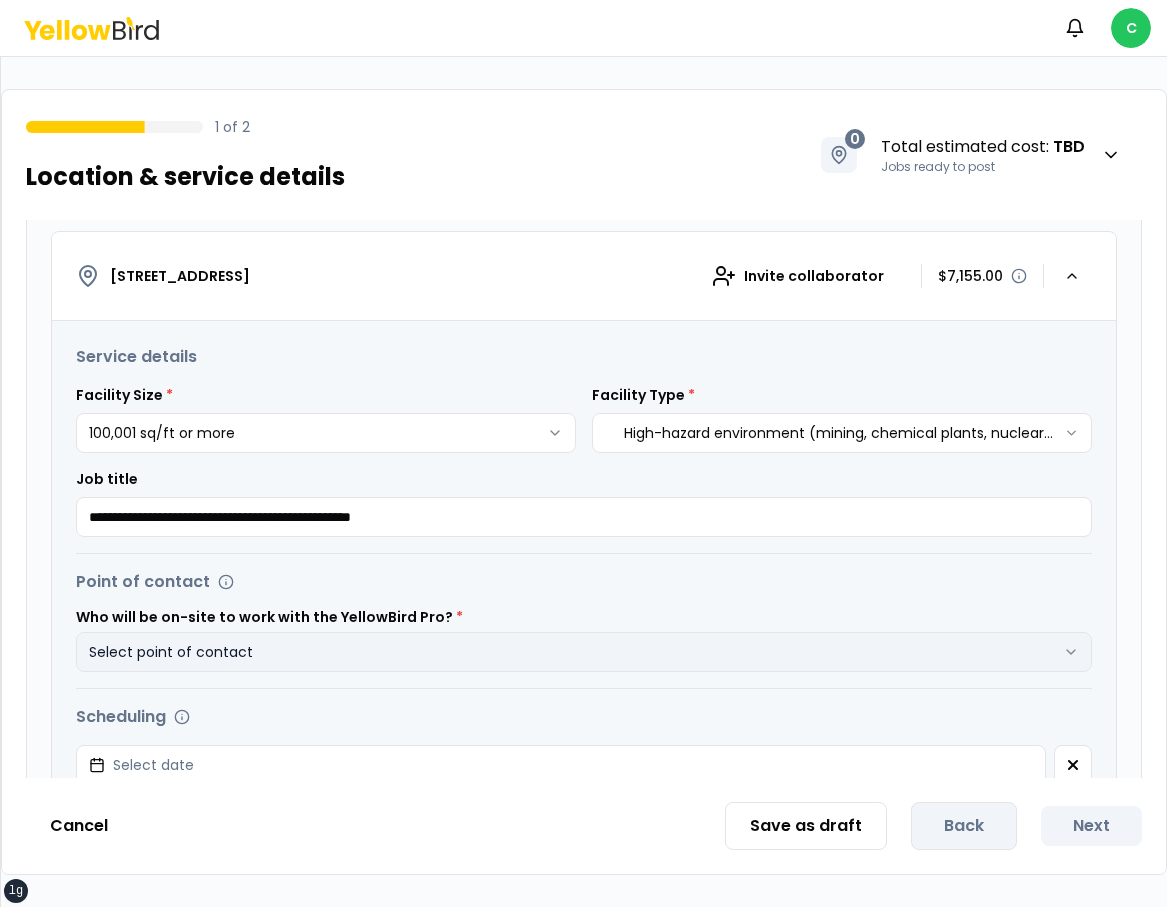 click on "Select point of contact" at bounding box center (584, 652) 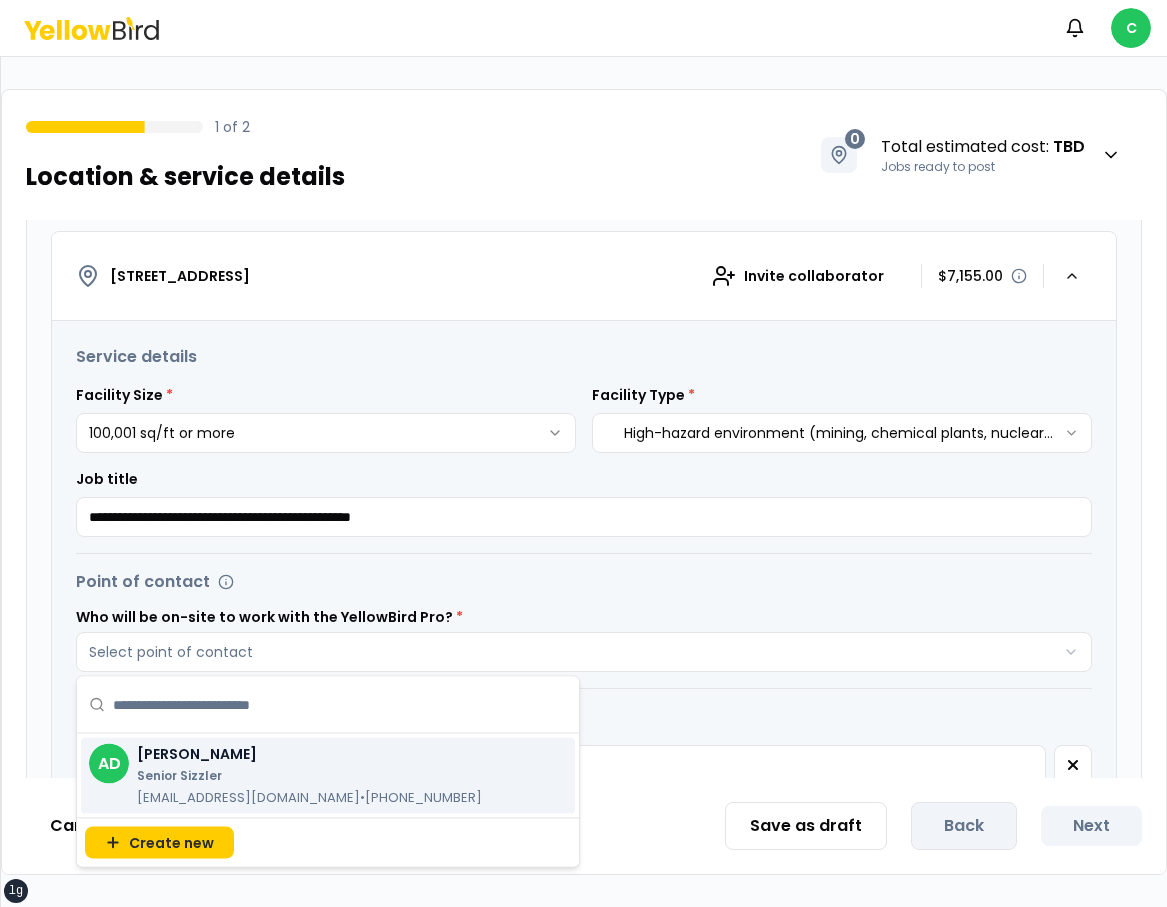 click on "Alex Dixon Senior Sizzler alexdixon32@gmail.com  •  (541) 610-3494" at bounding box center [309, 776] 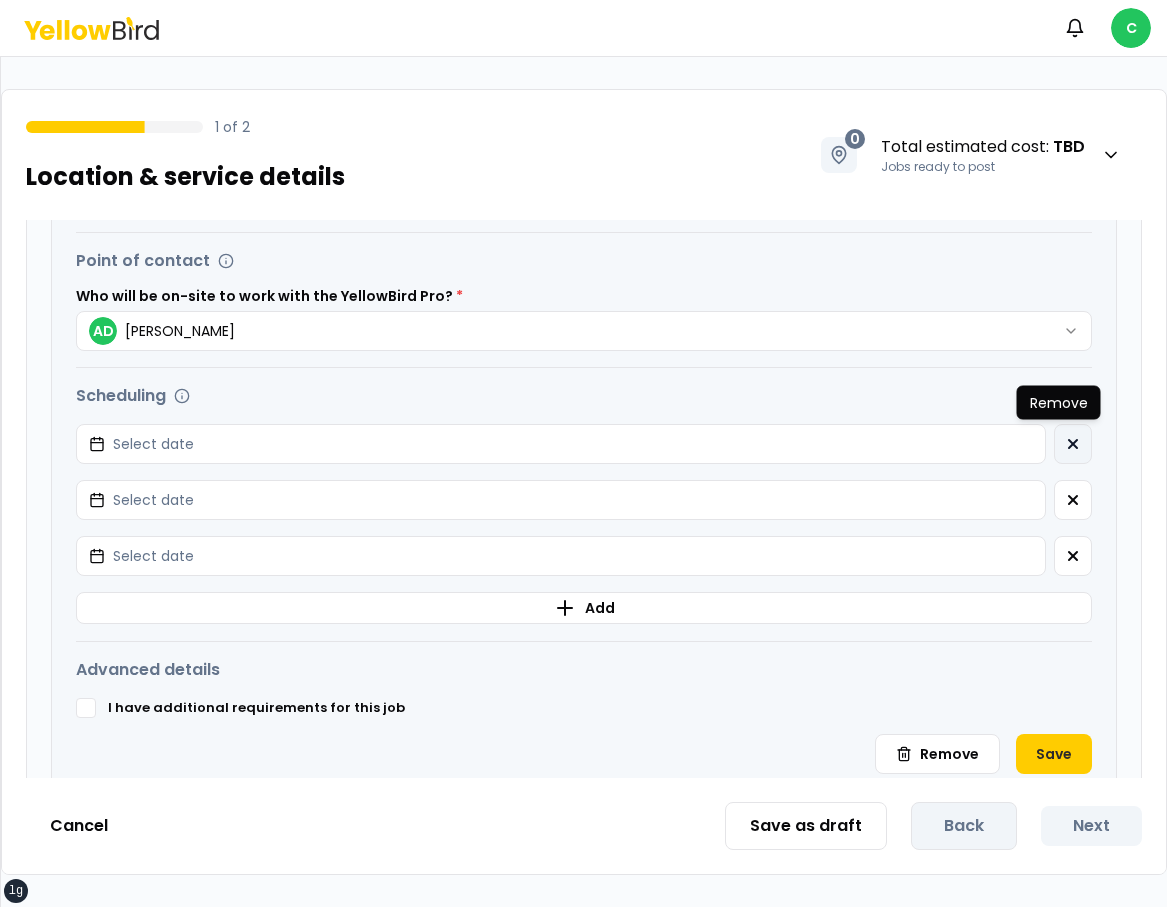 click 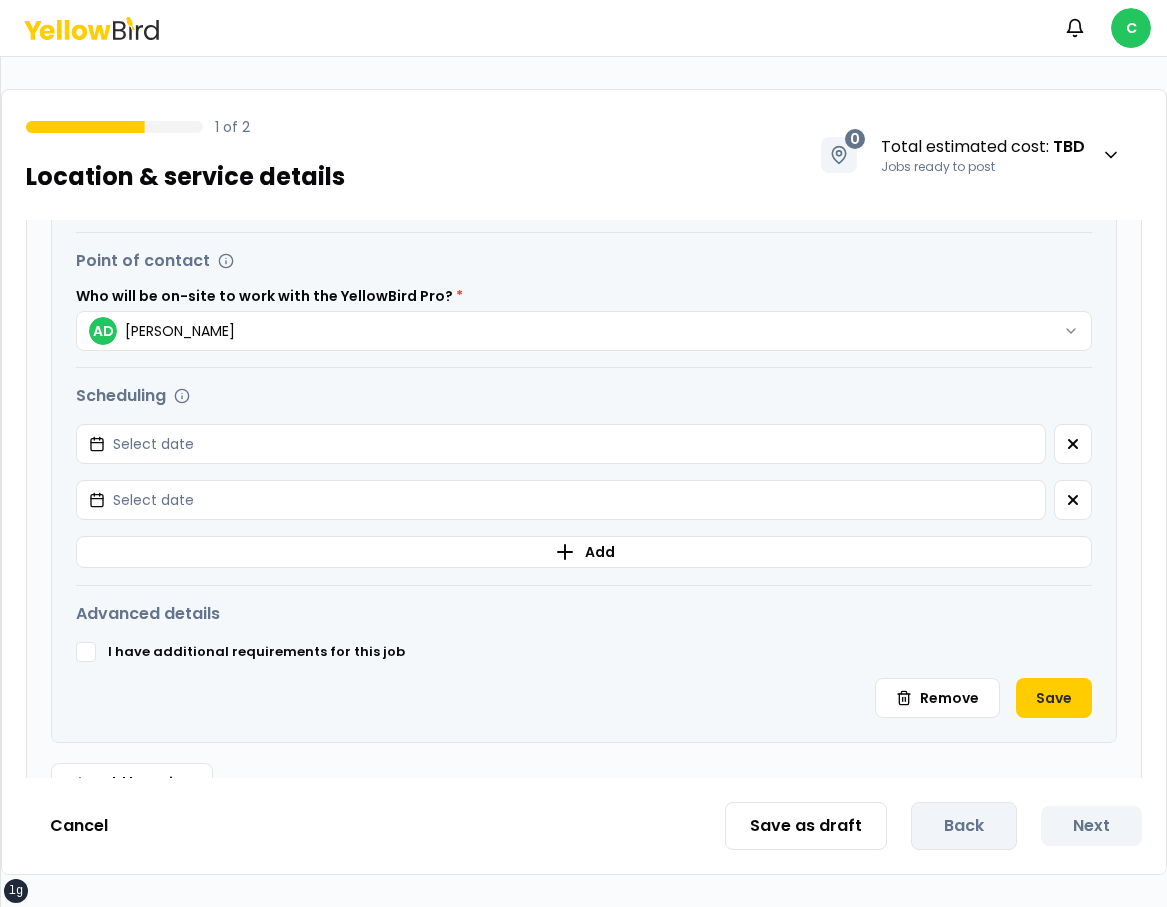click 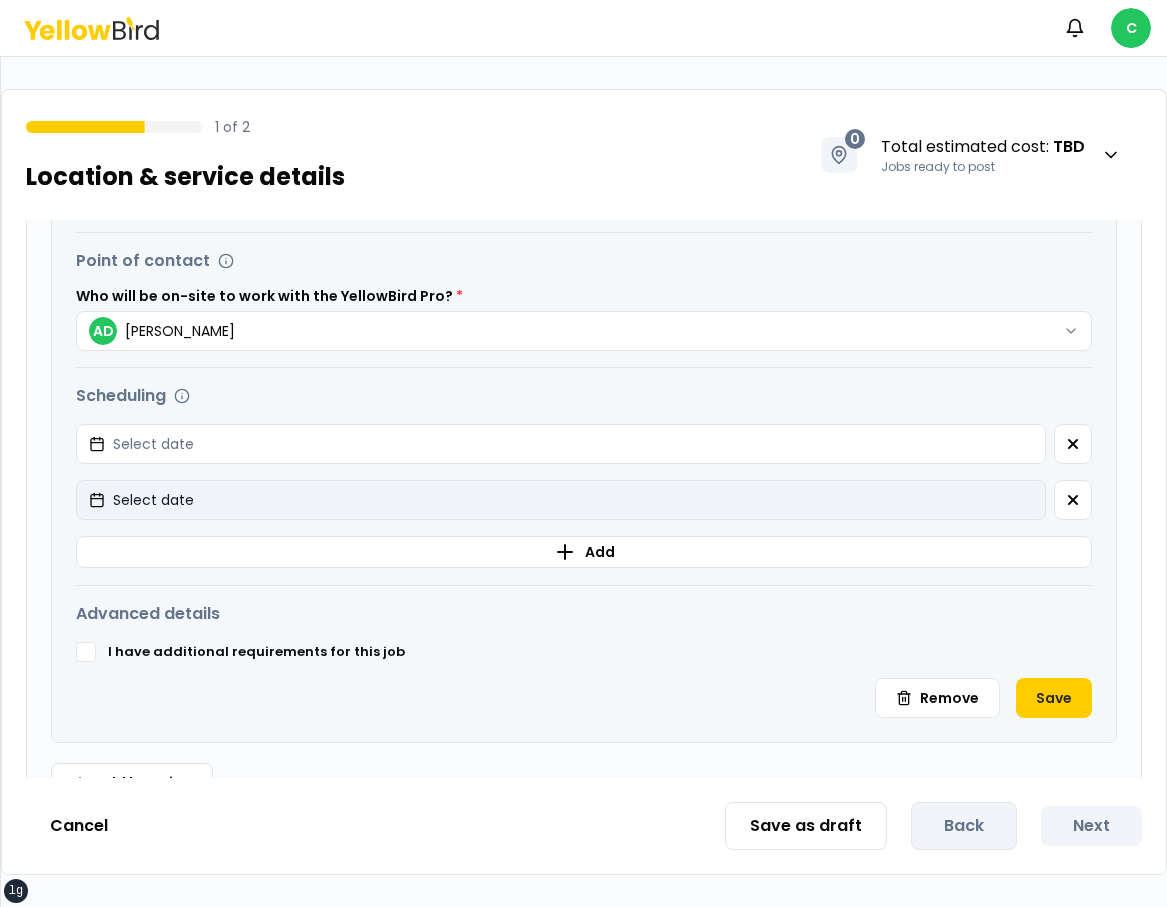 scroll, scrollTop: 636, scrollLeft: 0, axis: vertical 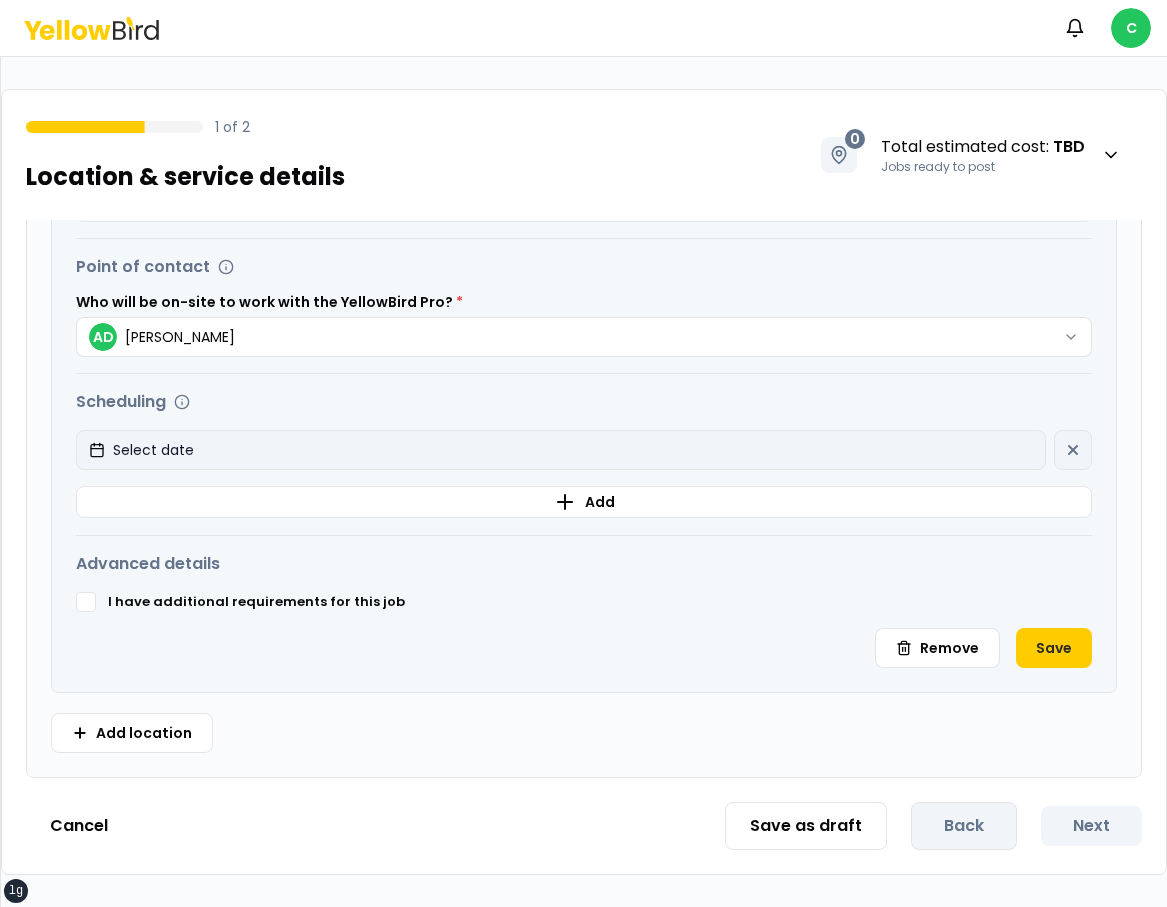 click on "Select date" at bounding box center (561, 450) 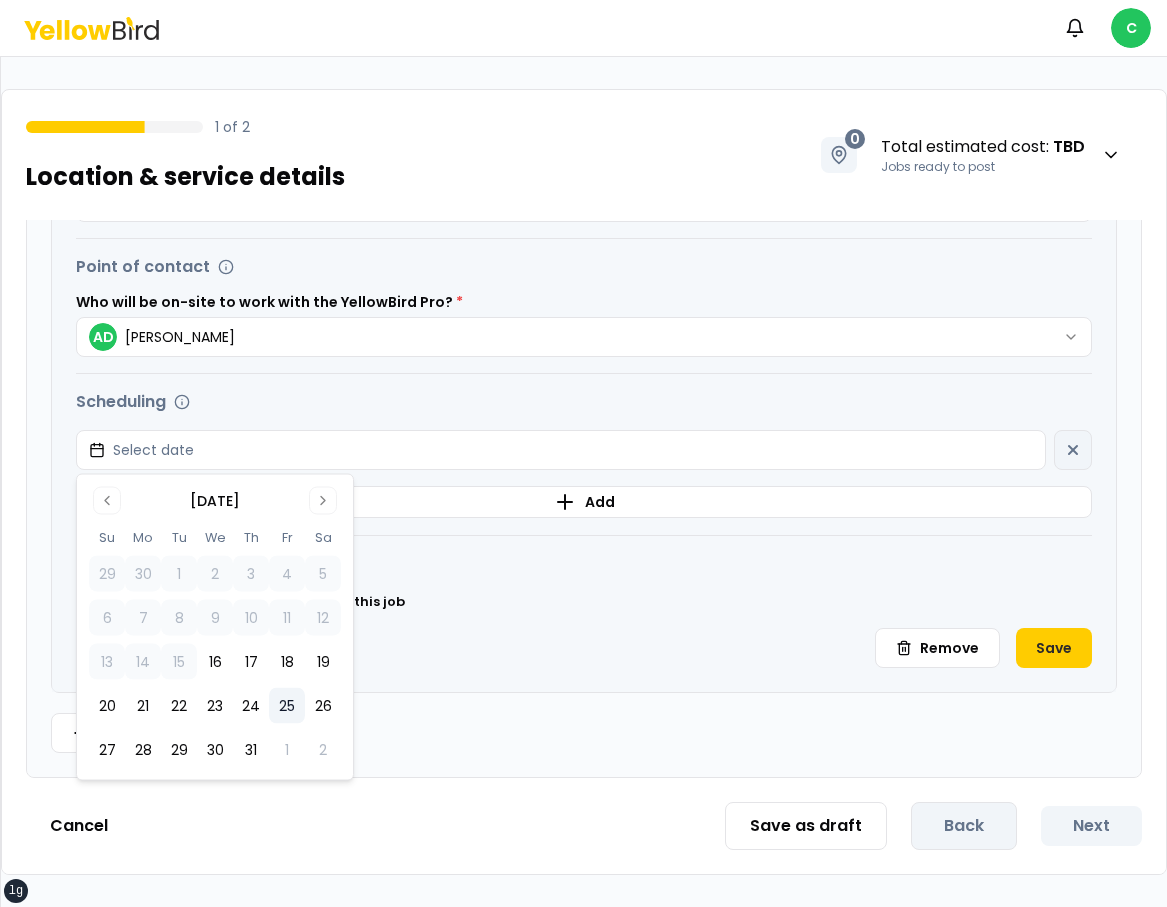 click on "25" at bounding box center (287, 706) 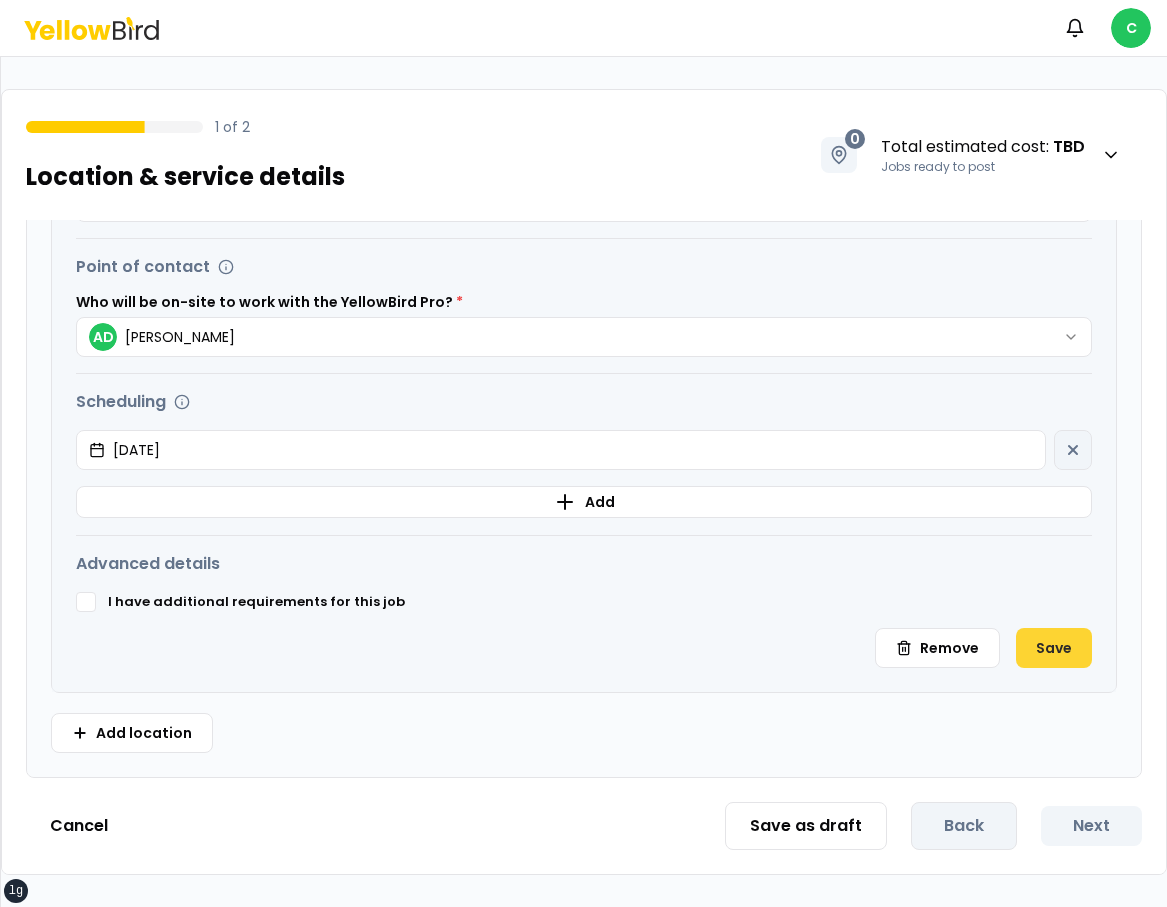 click on "Save" at bounding box center [1054, 648] 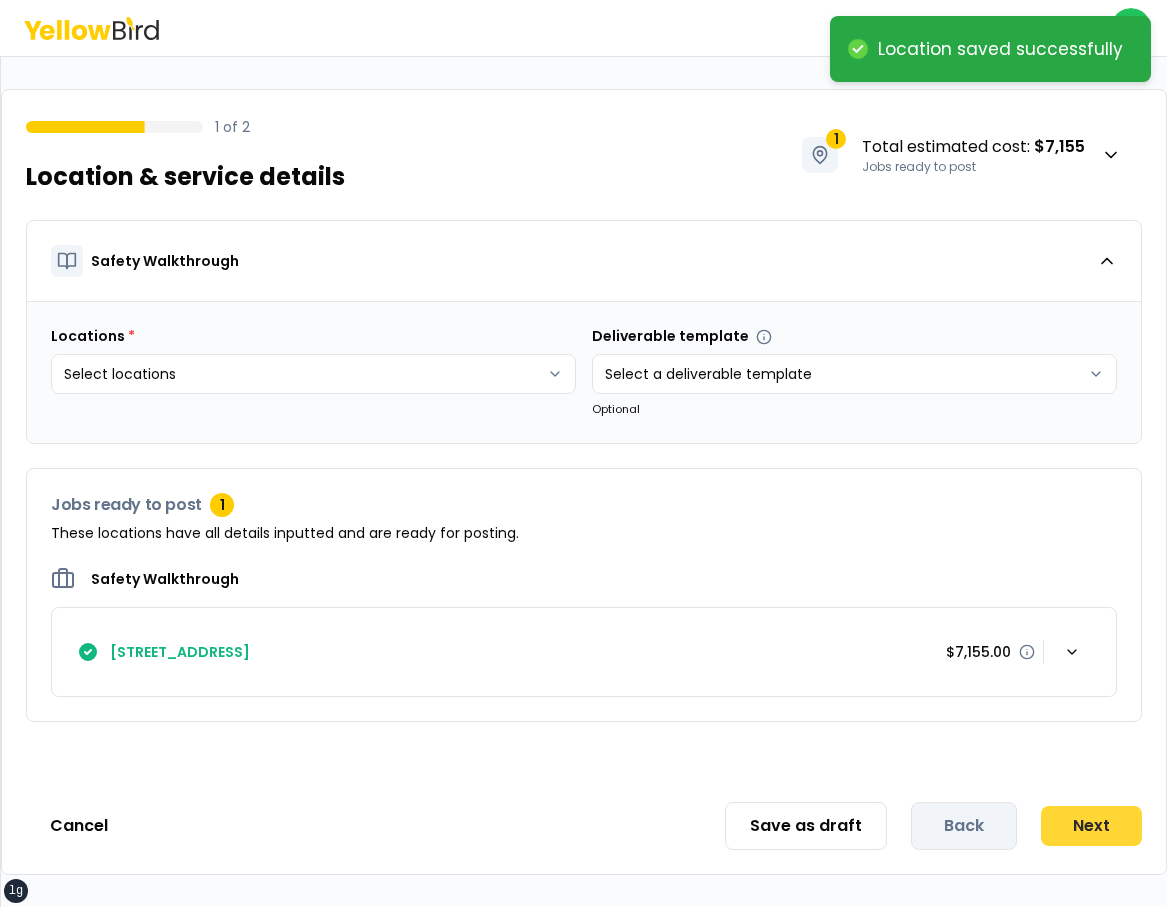 click on "Save as draft Back Next" at bounding box center (933, 826) 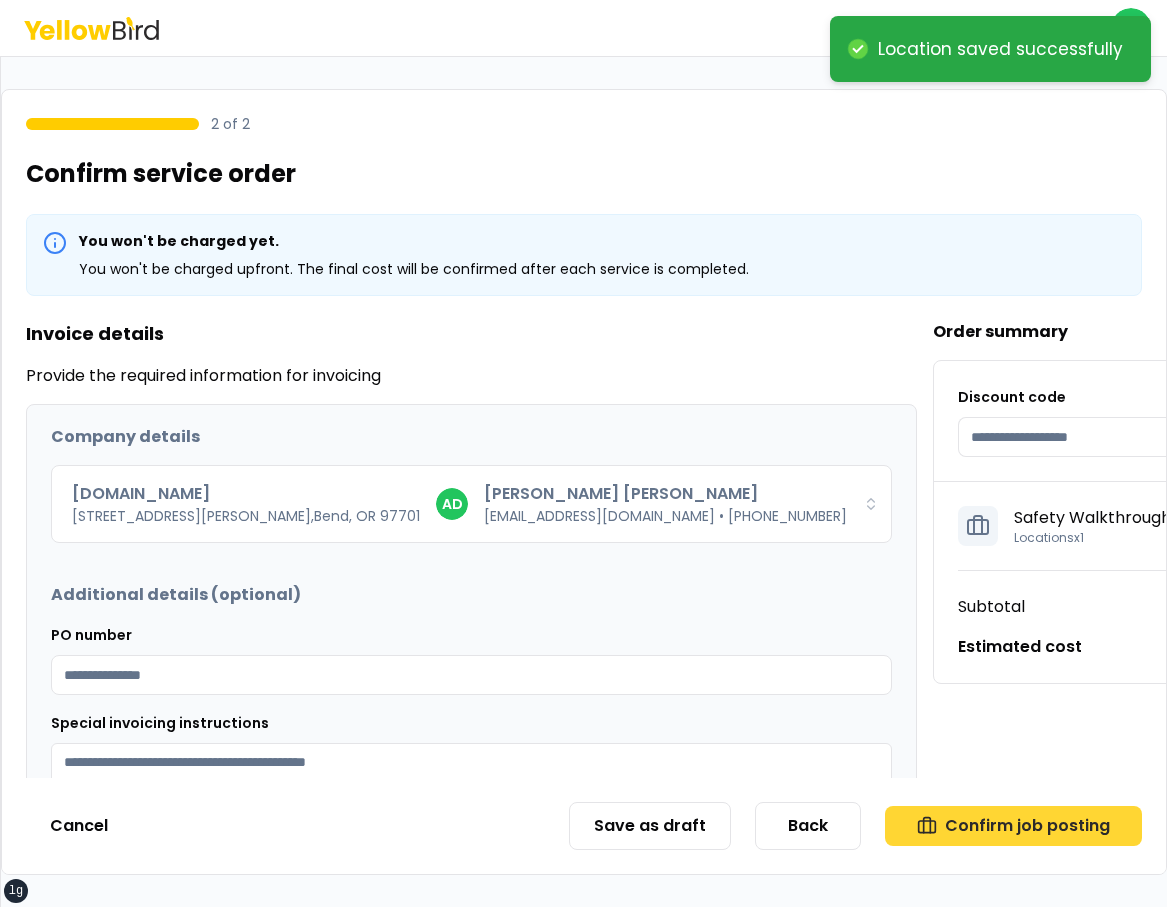 click on "Confirm job posting" at bounding box center [1013, 826] 